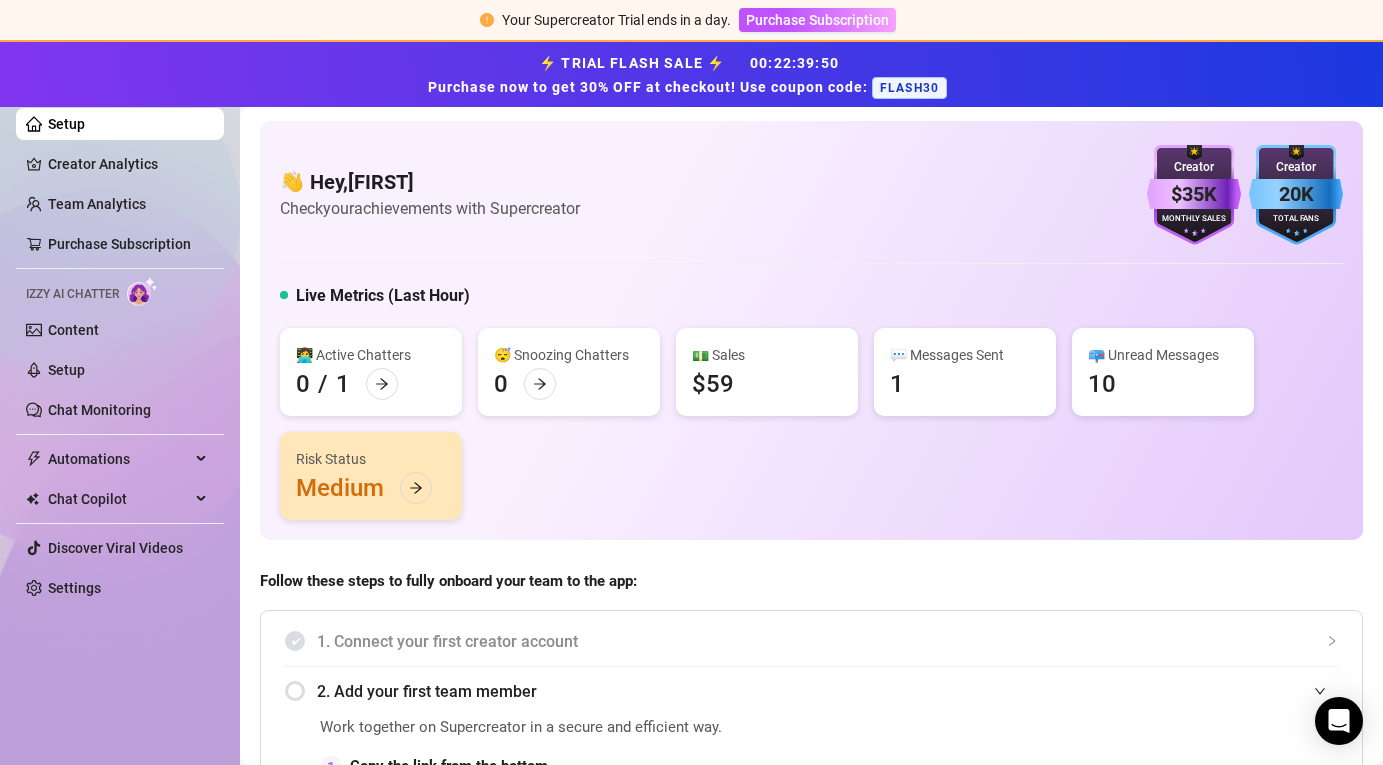 scroll, scrollTop: 0, scrollLeft: 0, axis: both 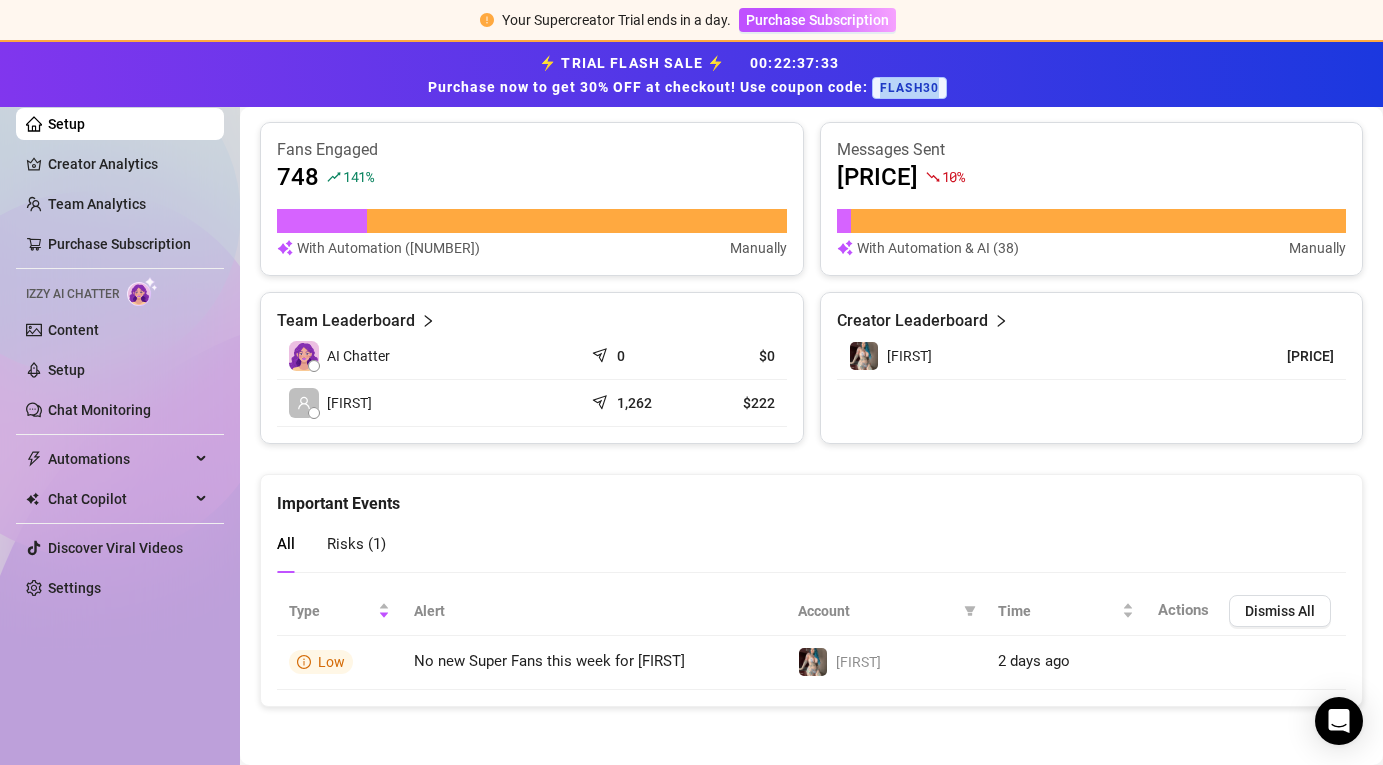drag, startPoint x: 939, startPoint y: 89, endPoint x: 878, endPoint y: 79, distance: 61.81424 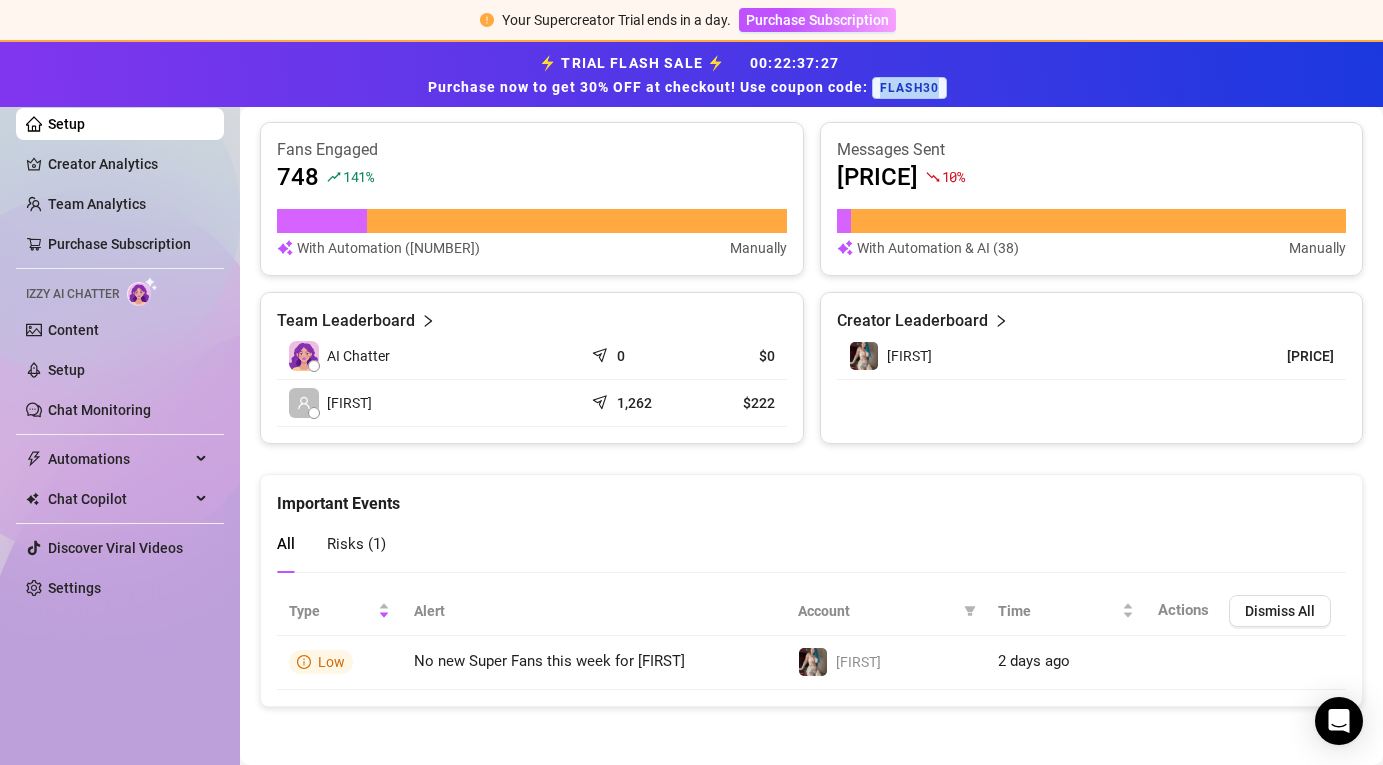 copy on "FLASH30" 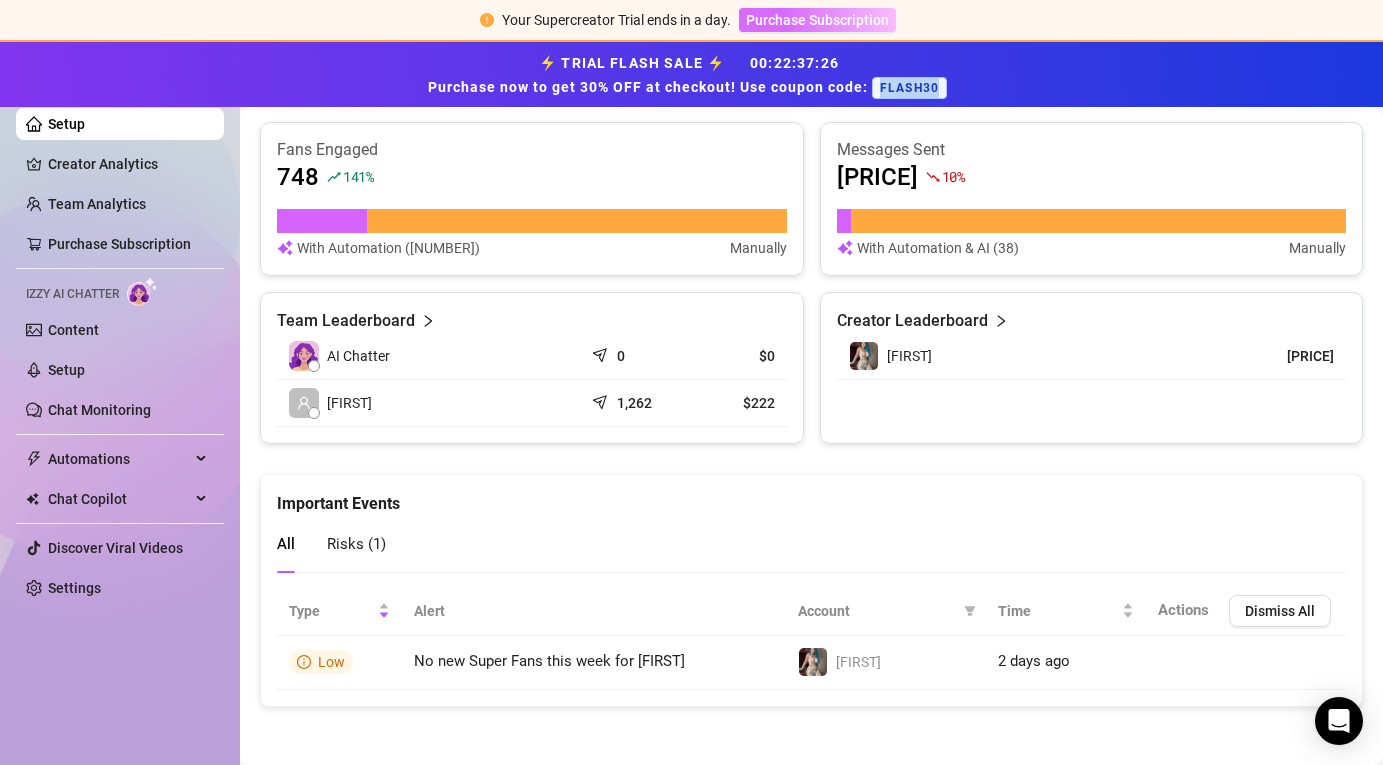 click on "Purchase Subscription" at bounding box center [817, 20] 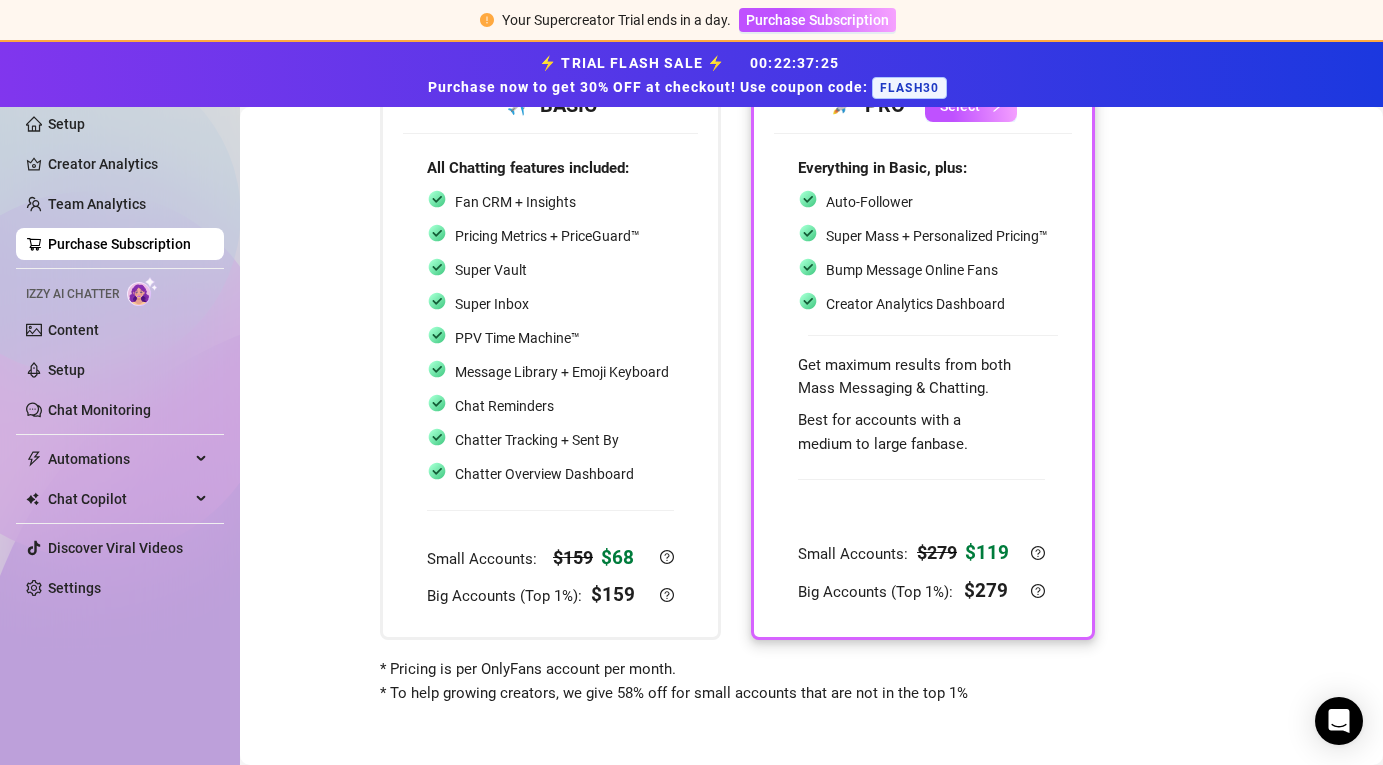 click on "Creator Analytics Dashboard" at bounding box center [915, 304] 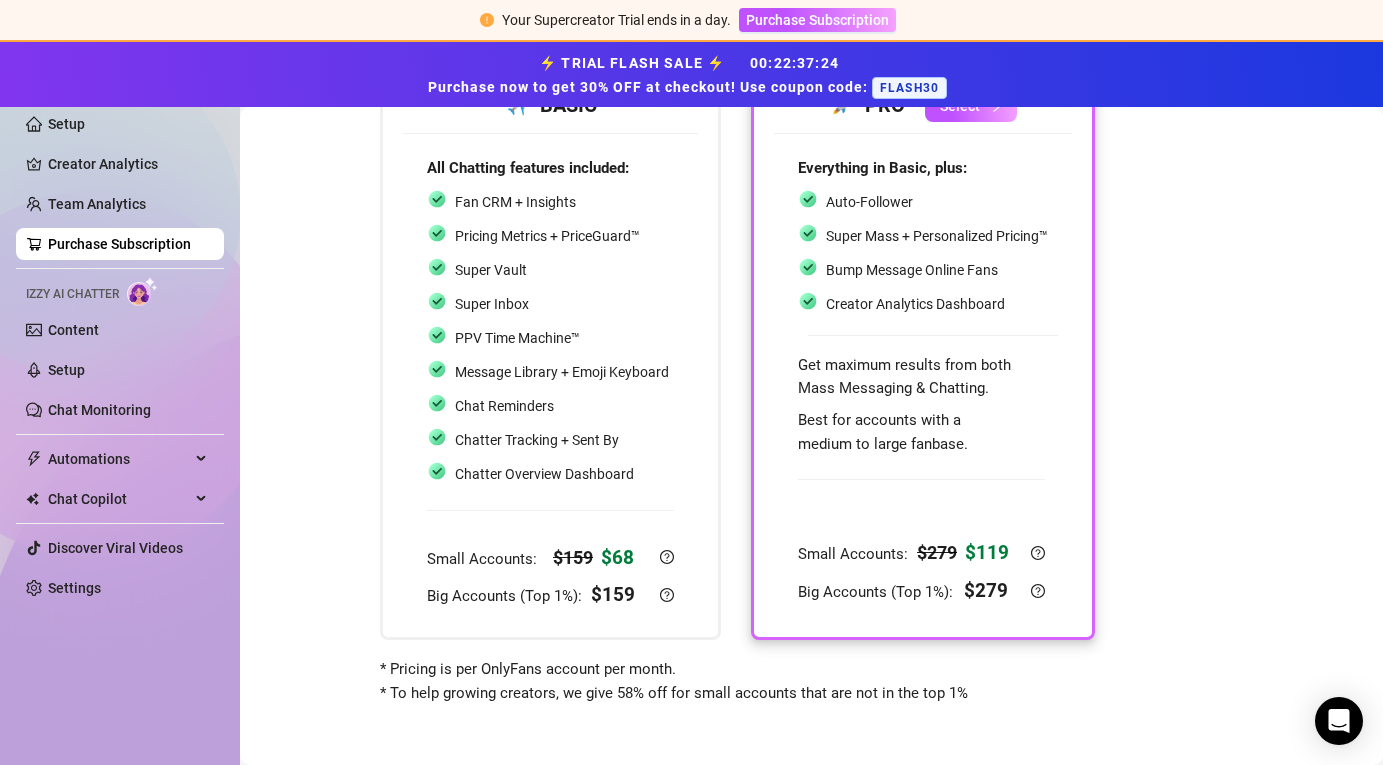 scroll, scrollTop: 99, scrollLeft: 0, axis: vertical 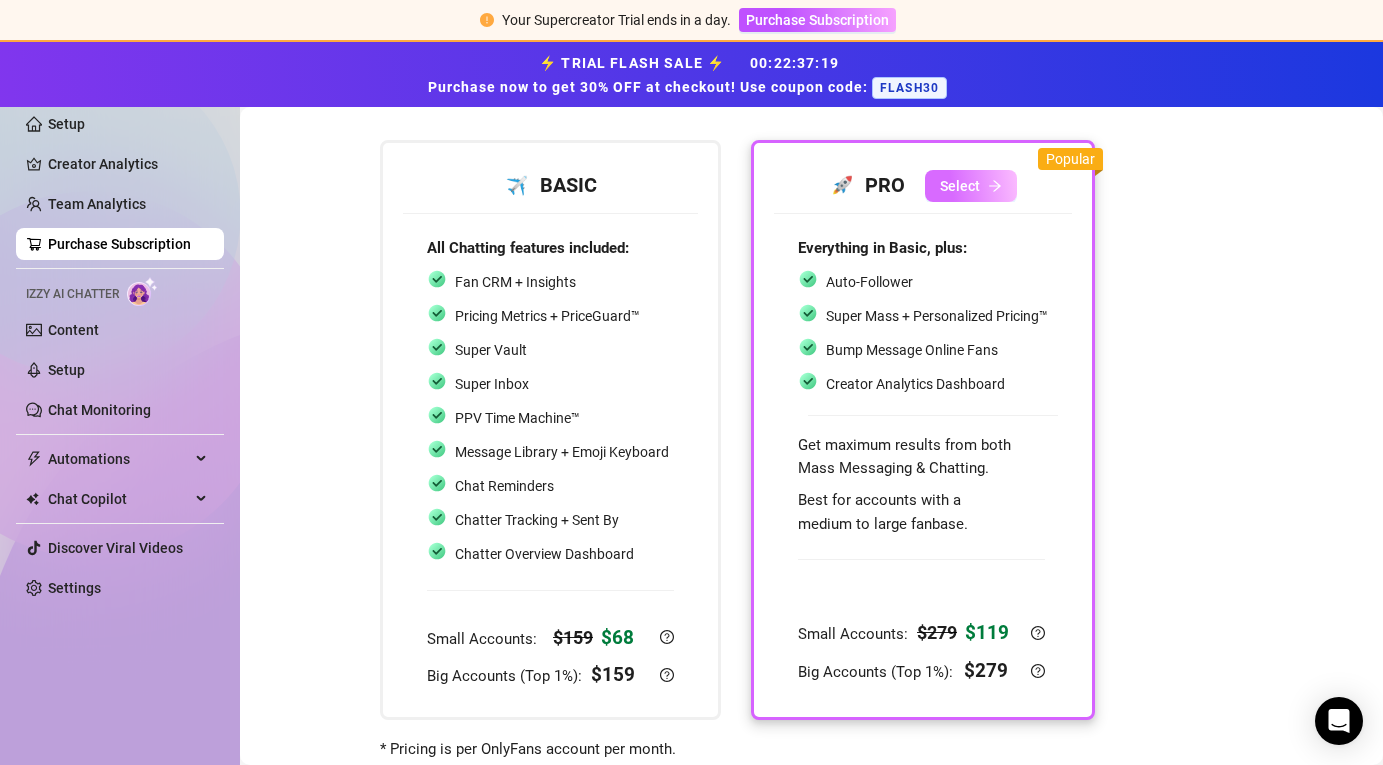 click on "Select" at bounding box center [960, 186] 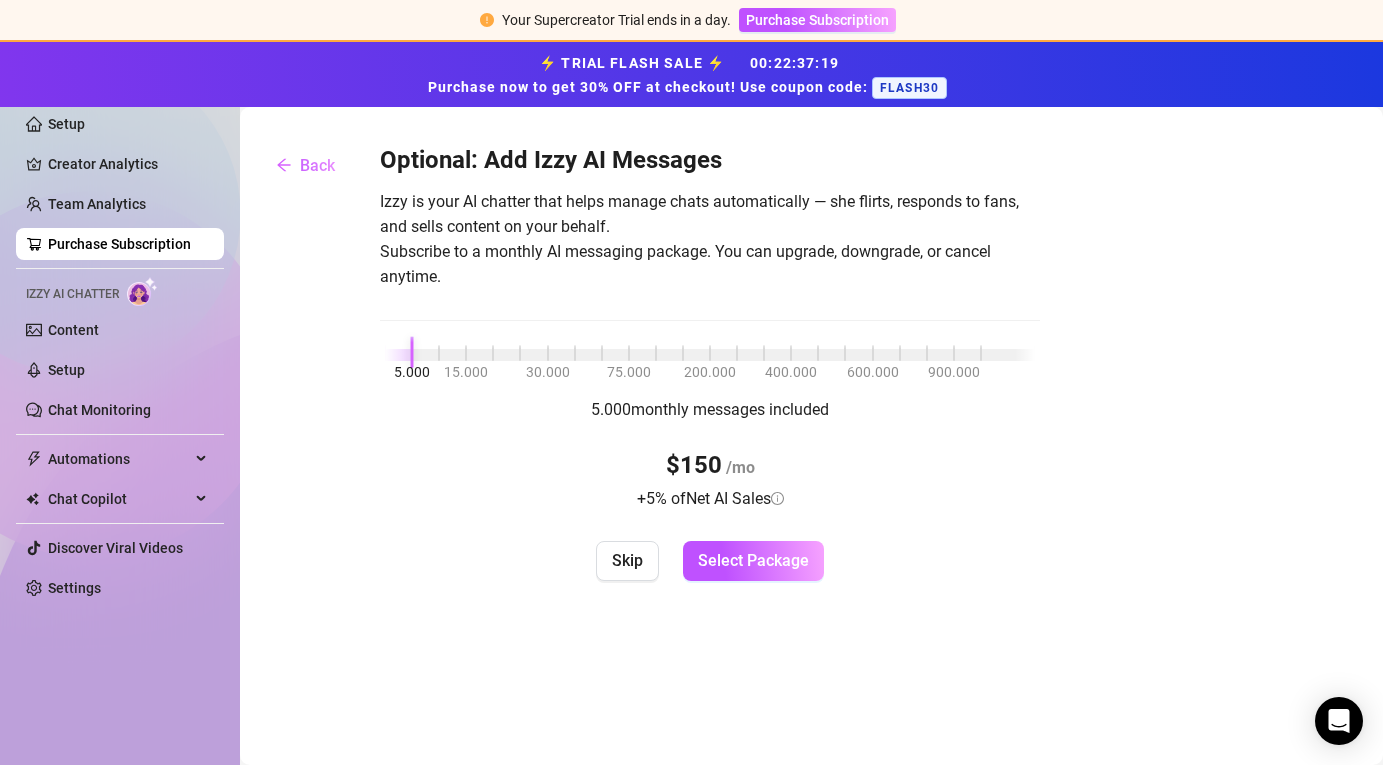 scroll, scrollTop: 0, scrollLeft: 0, axis: both 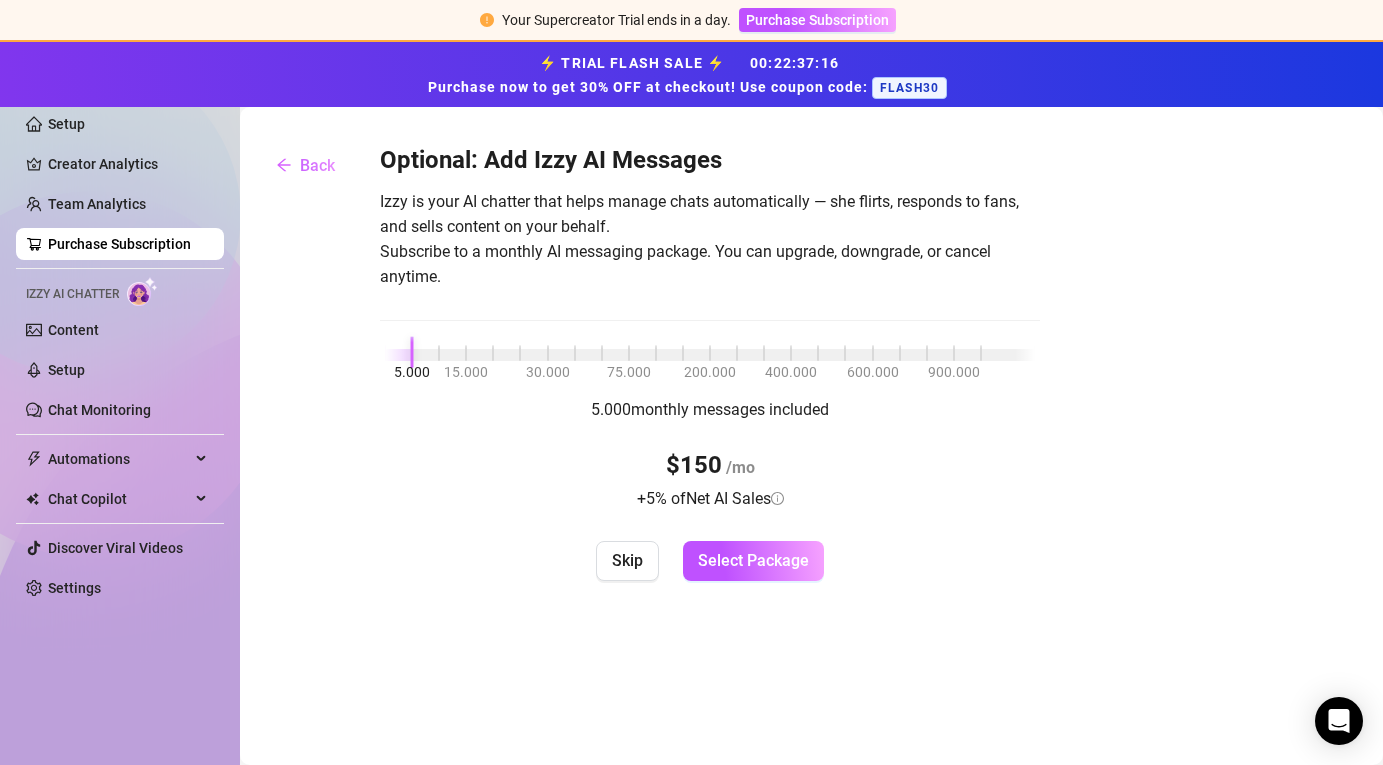 click on "5.000 15.000 30.000 75.000 200.000 400.000 600.000 900.000" at bounding box center [710, 351] 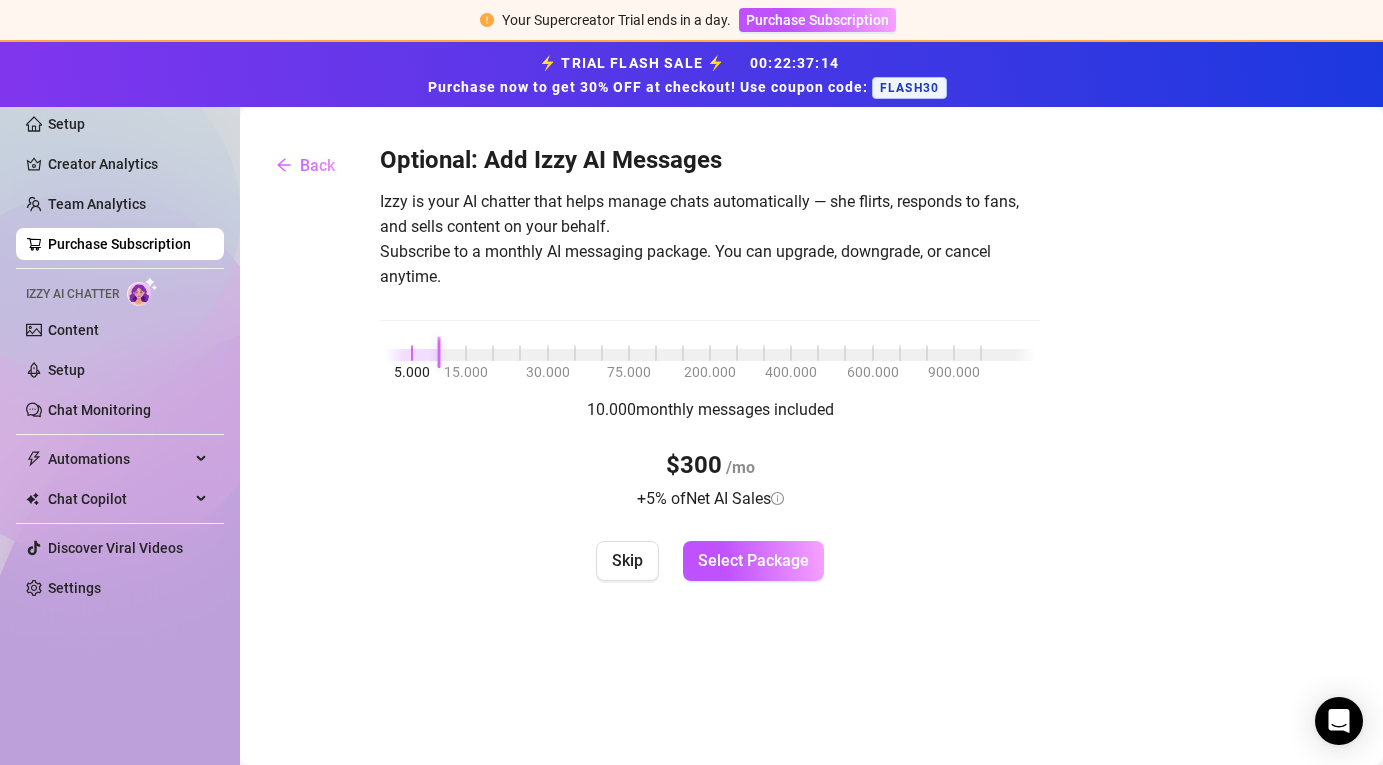 click on "5.000 15.000 30.000 75.000 200.000 400.000 600.000 900.000" at bounding box center [710, 351] 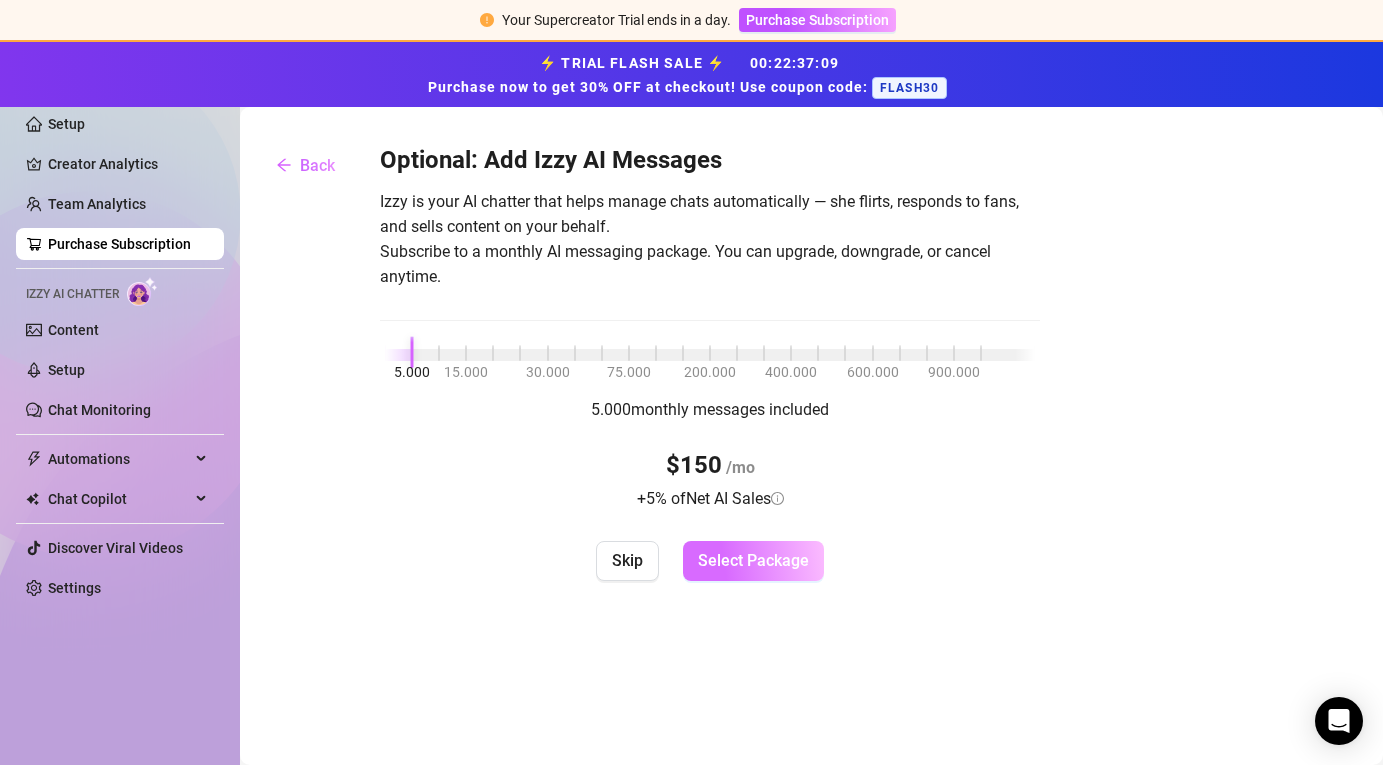 click on "Select Package" at bounding box center (753, 560) 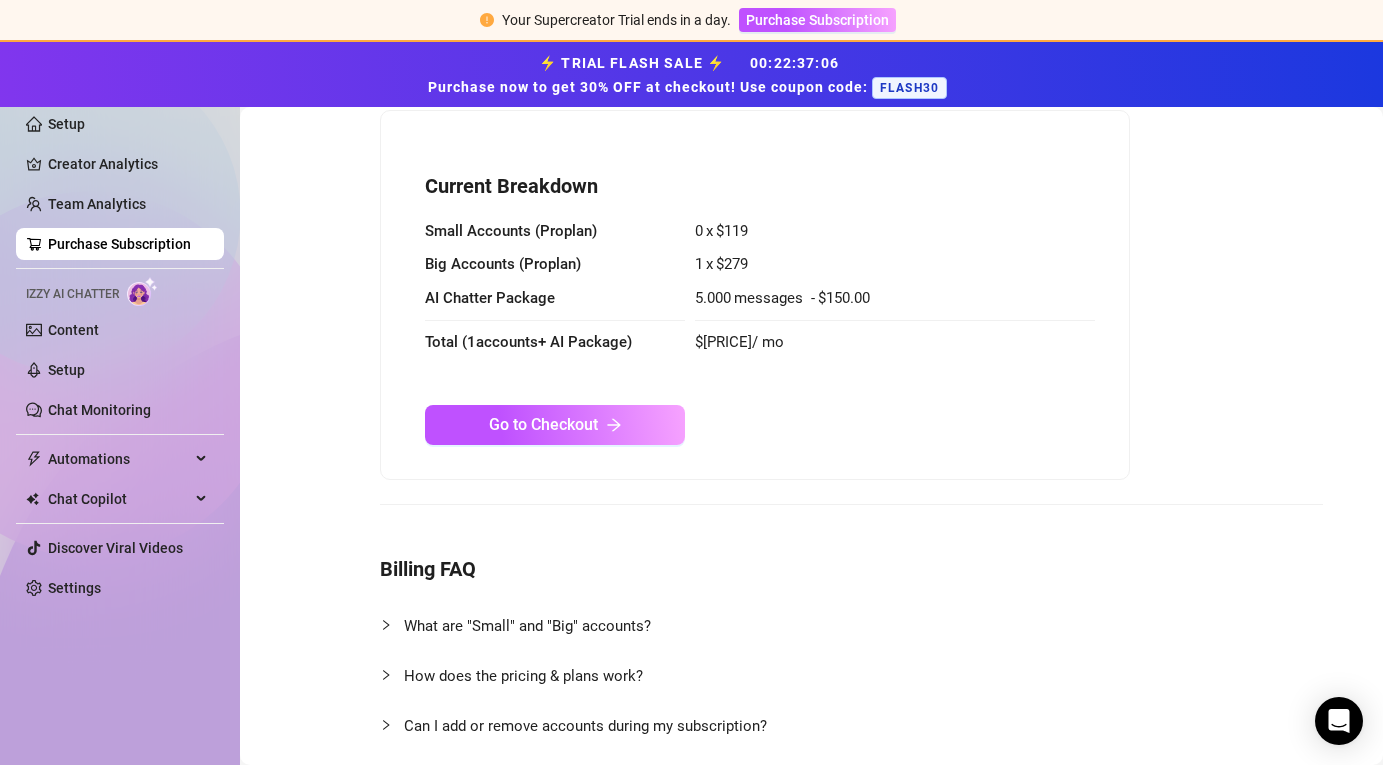 scroll, scrollTop: 81, scrollLeft: 0, axis: vertical 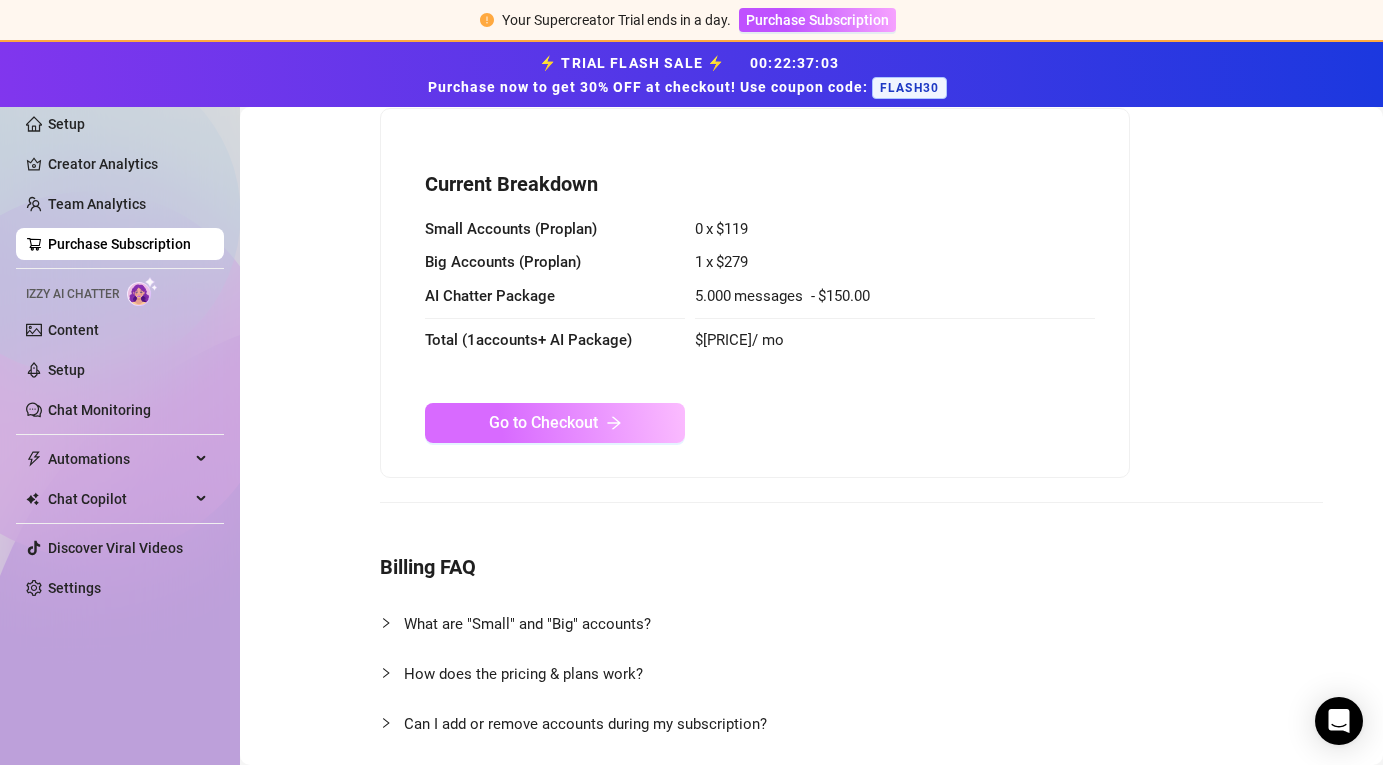 click on "Go to Checkout" at bounding box center (543, 422) 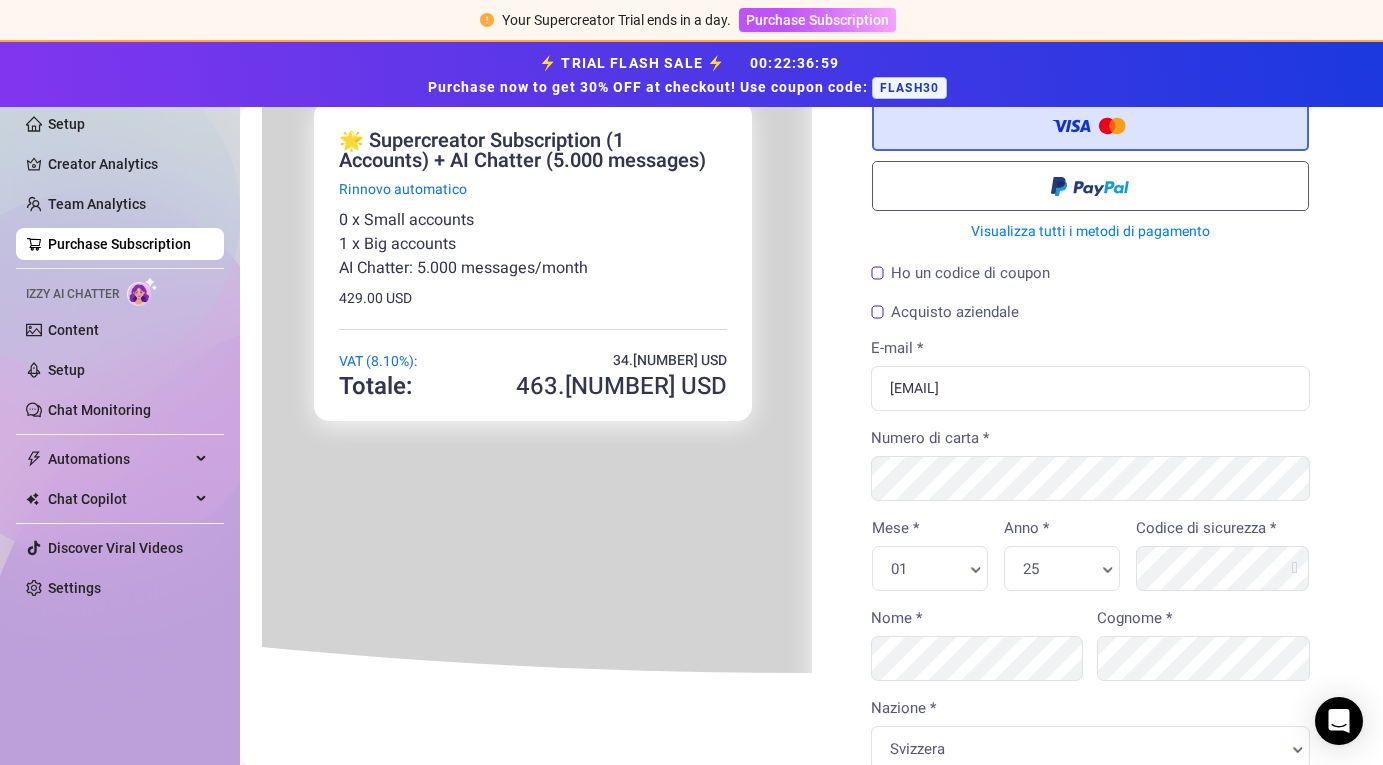 scroll, scrollTop: 0, scrollLeft: 0, axis: both 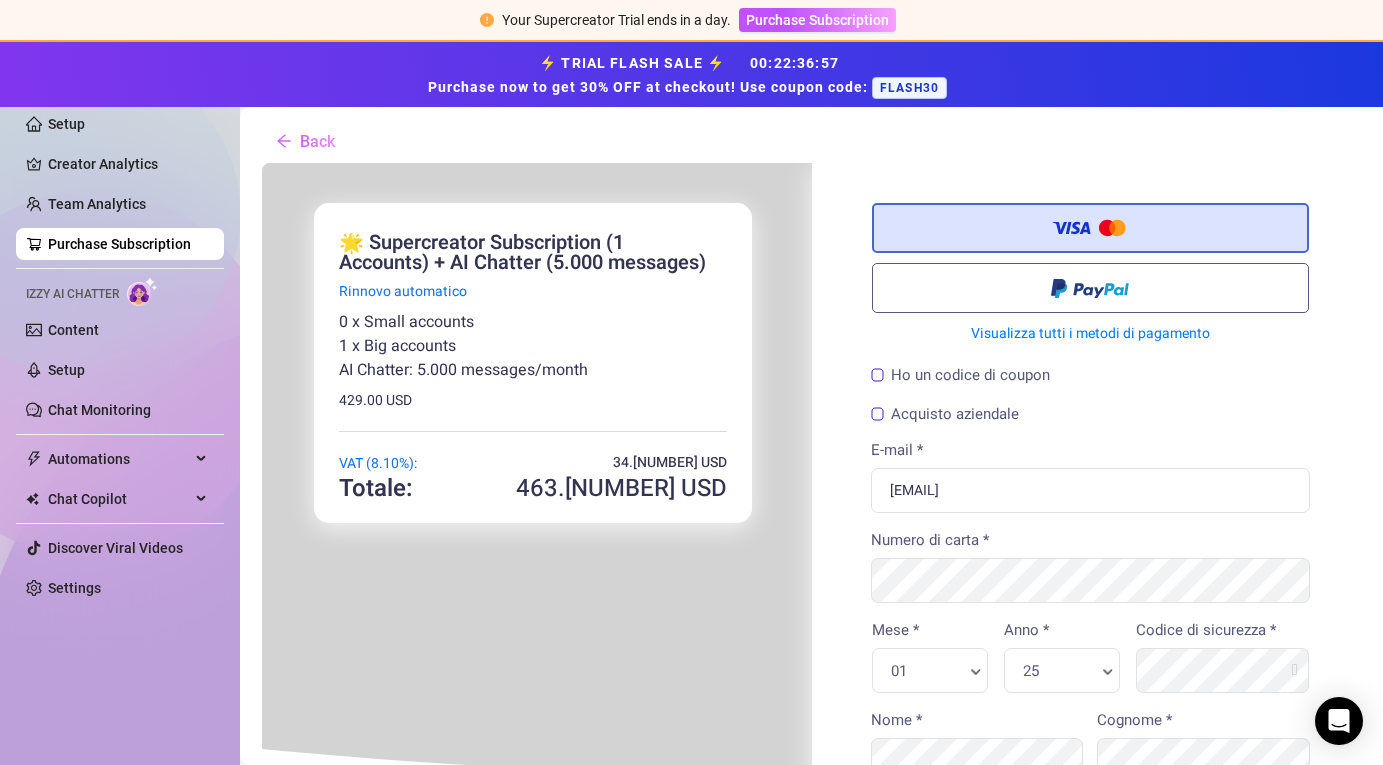 click on "Ho un codice di coupon" at bounding box center (958, 373) 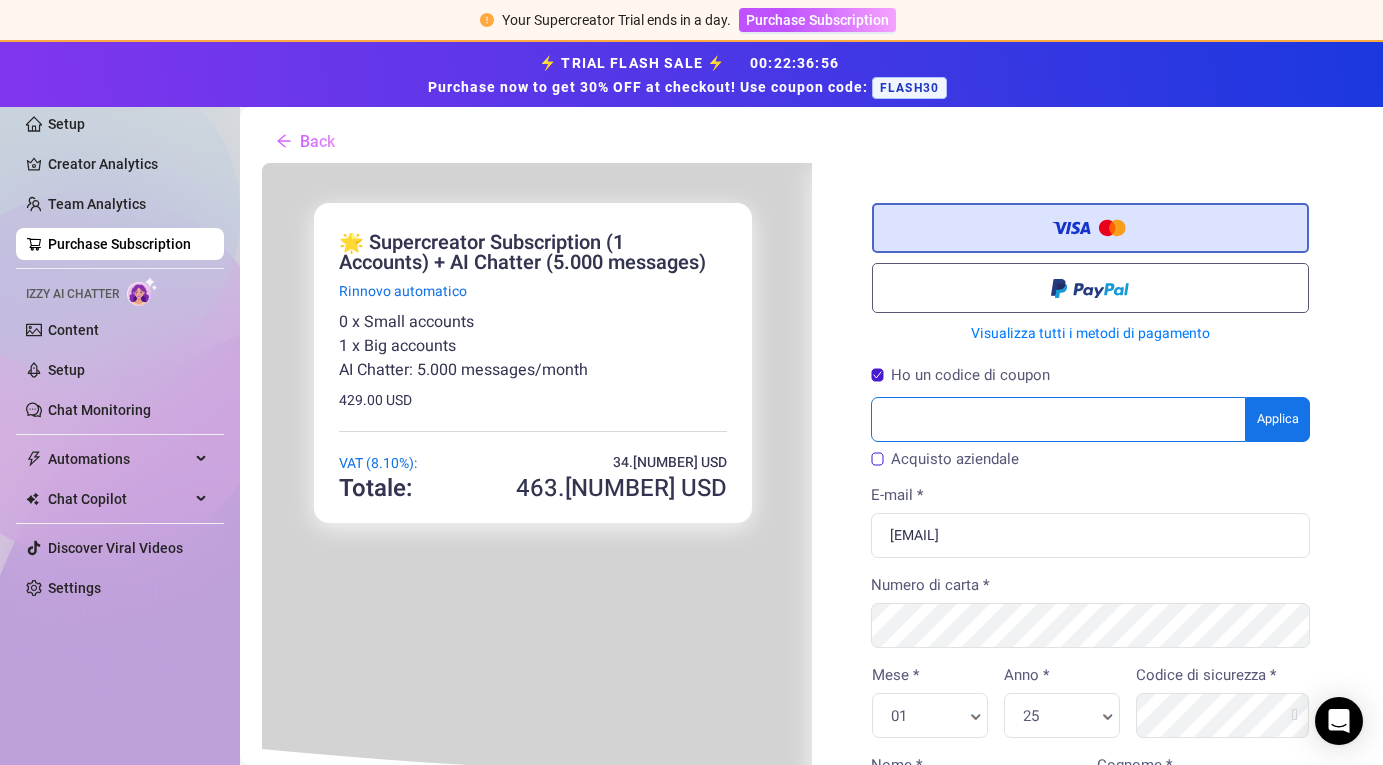 click at bounding box center (1057, 417) 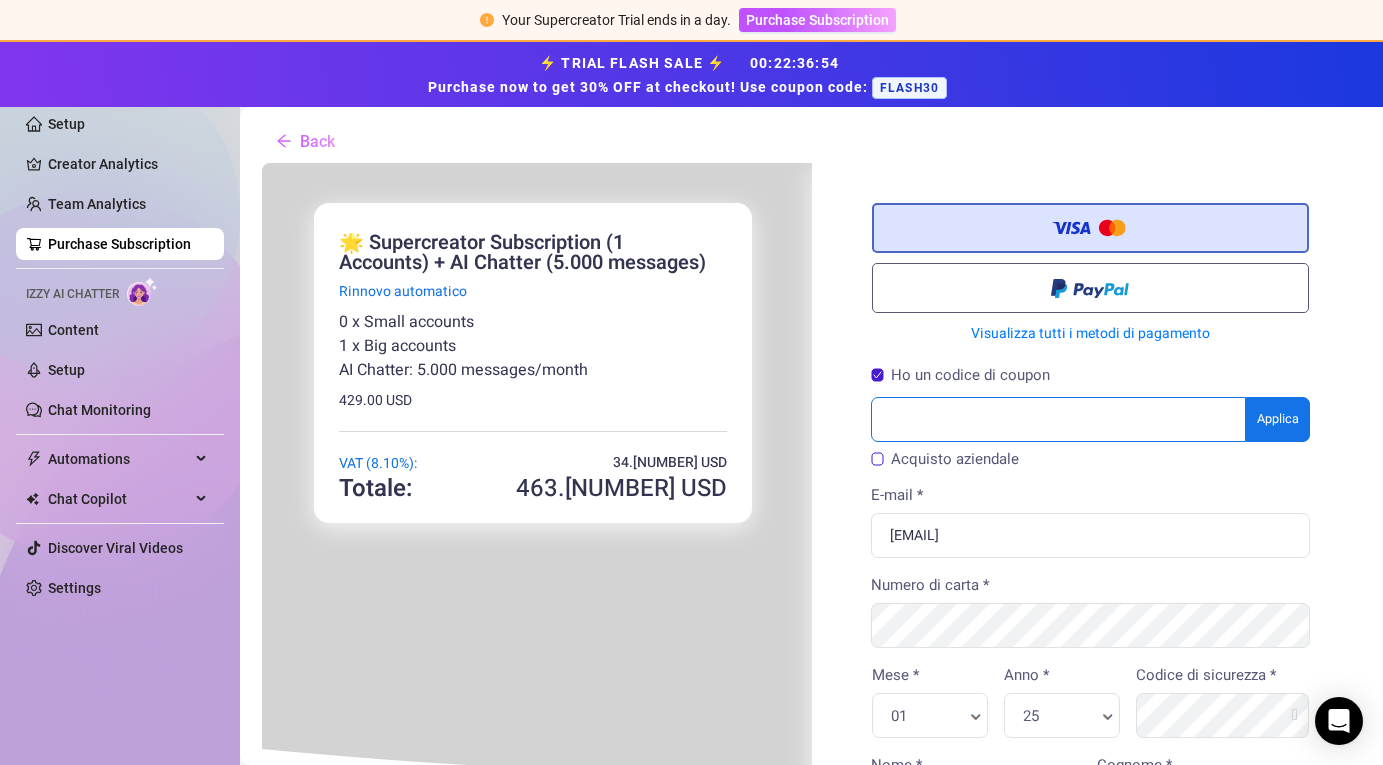 paste on "FLASH30" 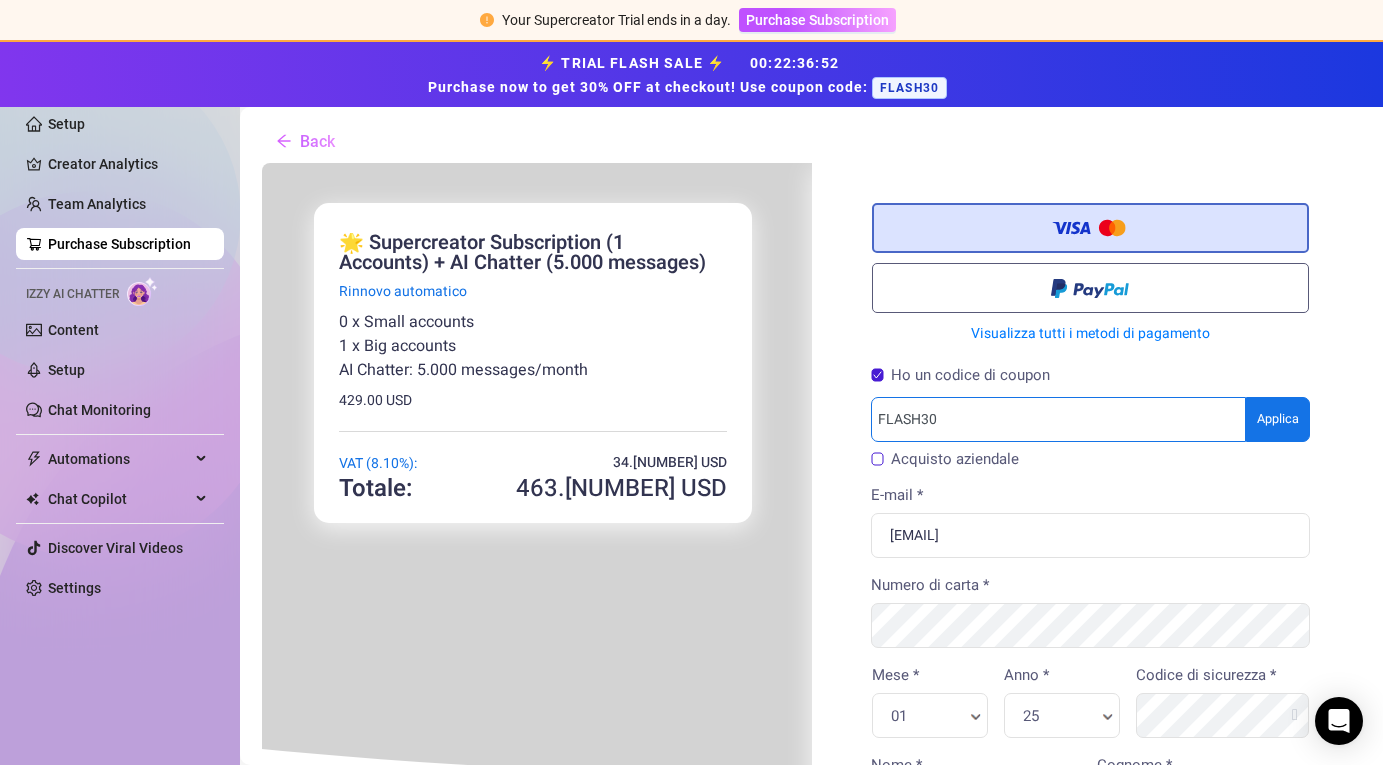 type on "FLASH30" 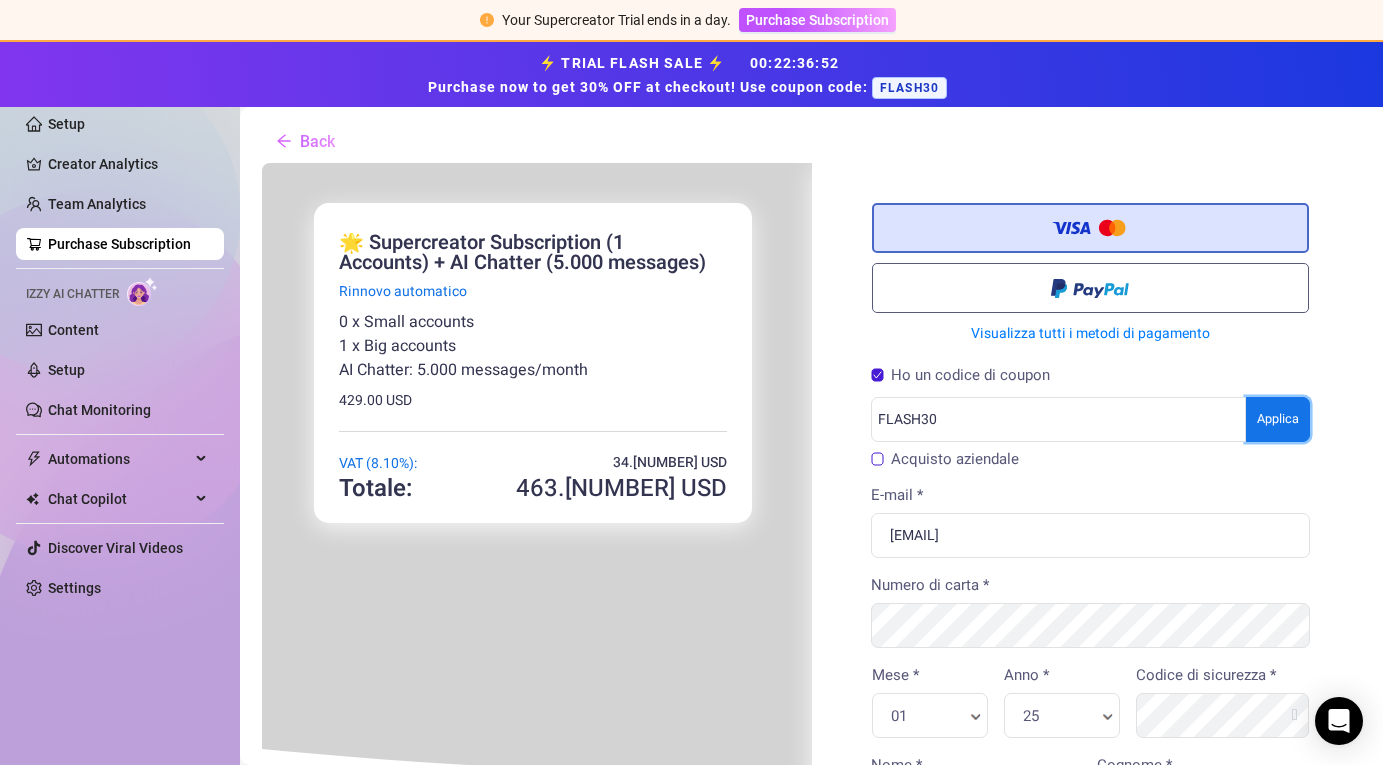 click on "Stai acquistando" at bounding box center (809, 724) 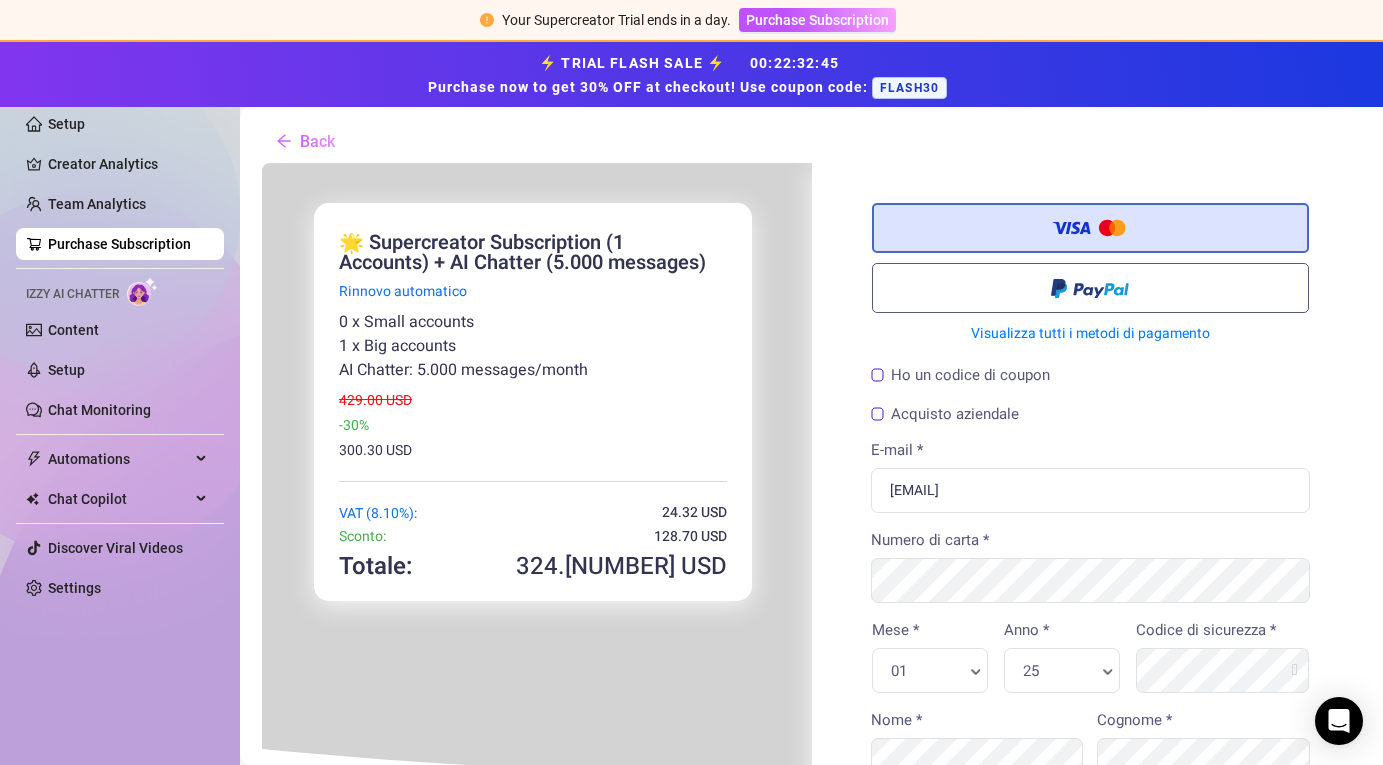 click on "Acquisto aziendale" at bounding box center (943, 412) 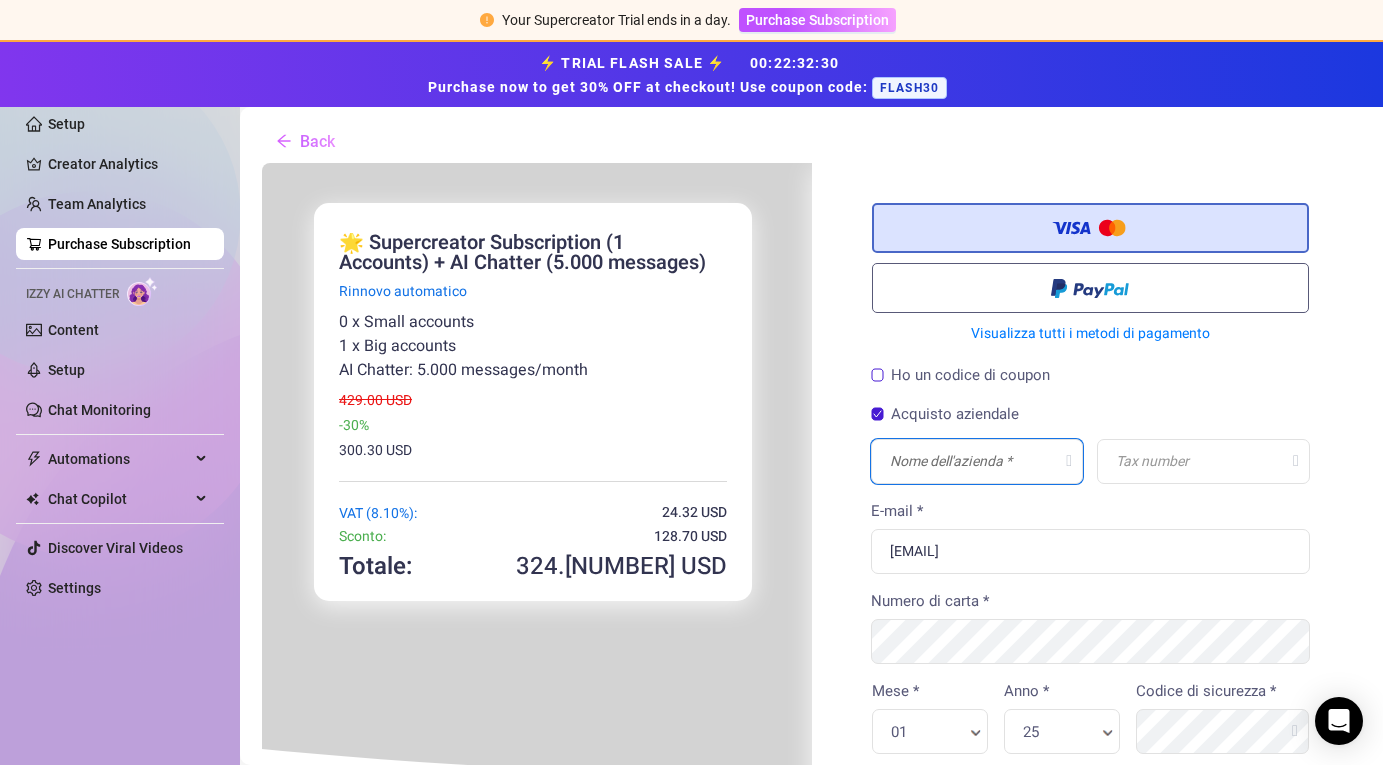 click at bounding box center (975, 459) 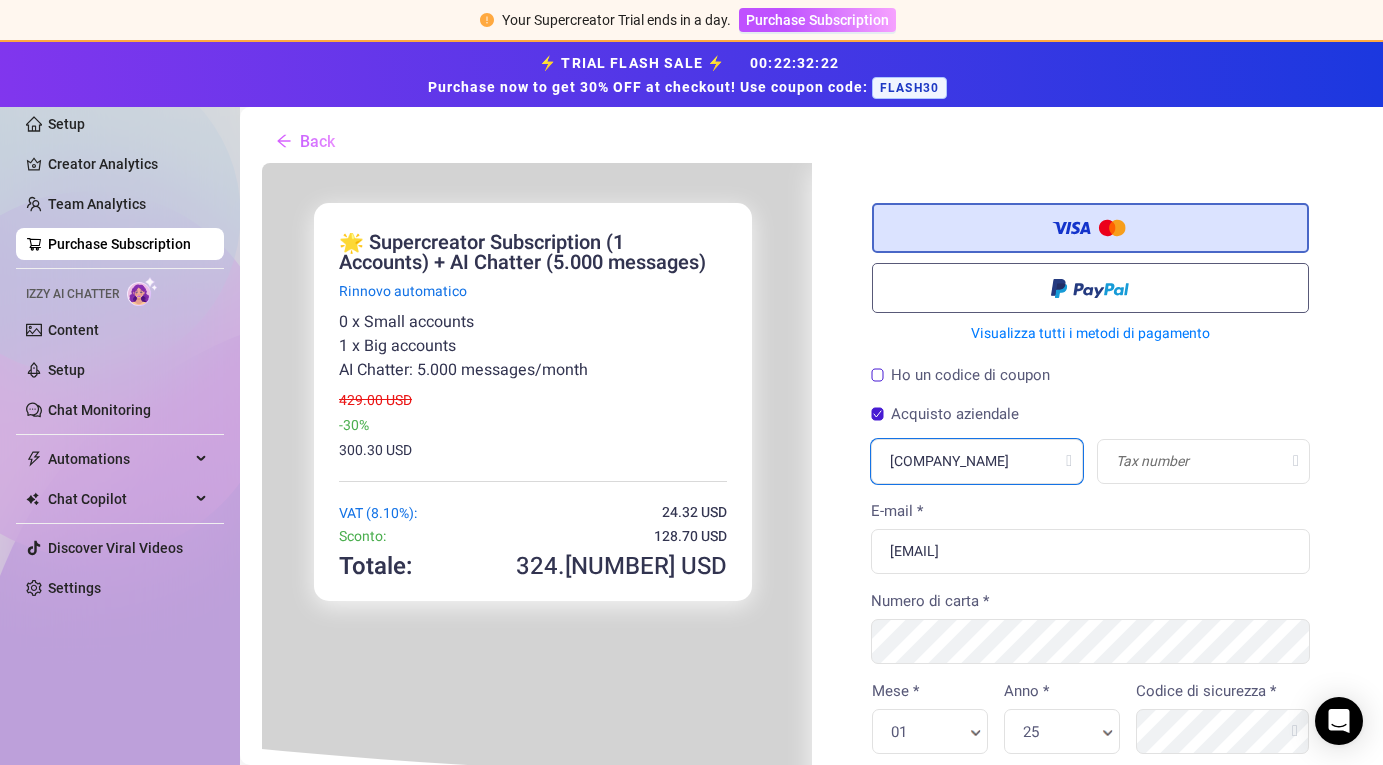 type on "[COMPANY_NAME]" 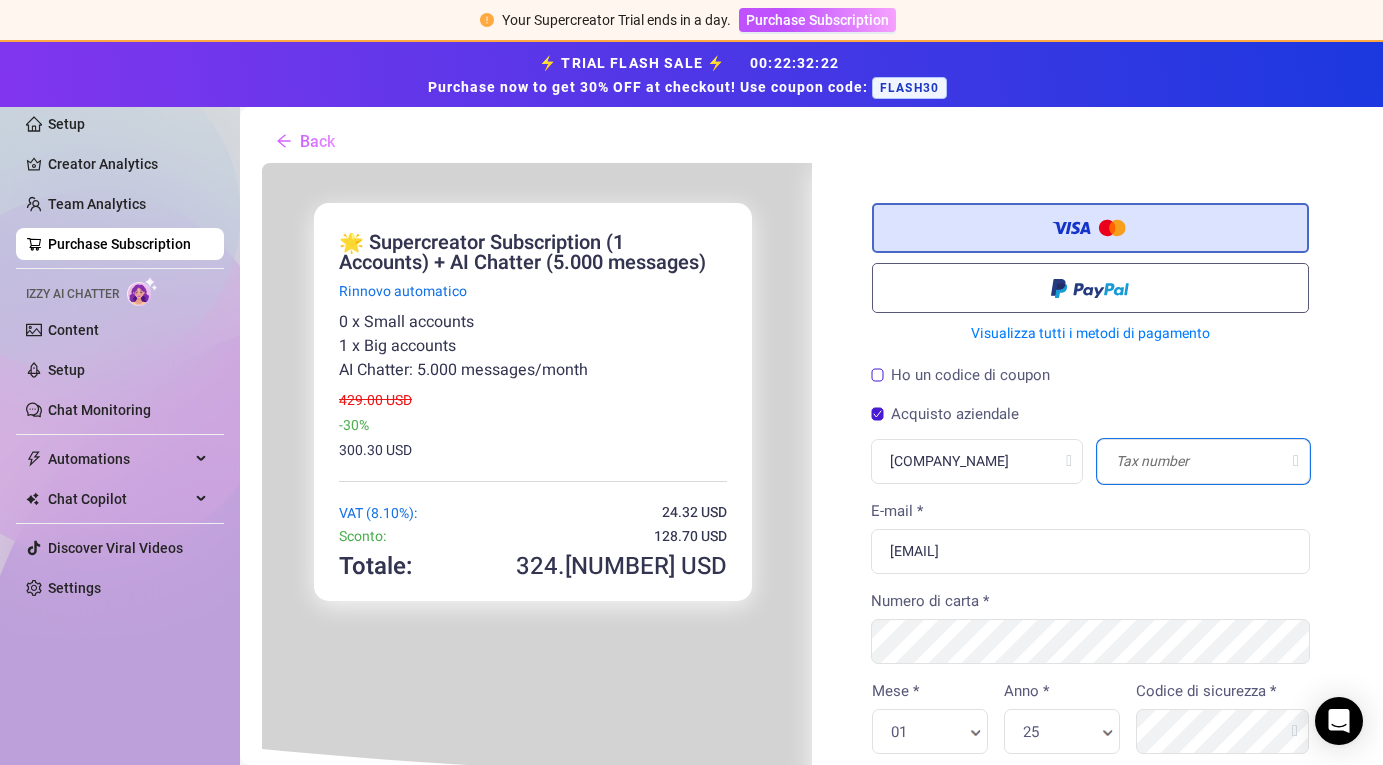 click at bounding box center (1201, 459) 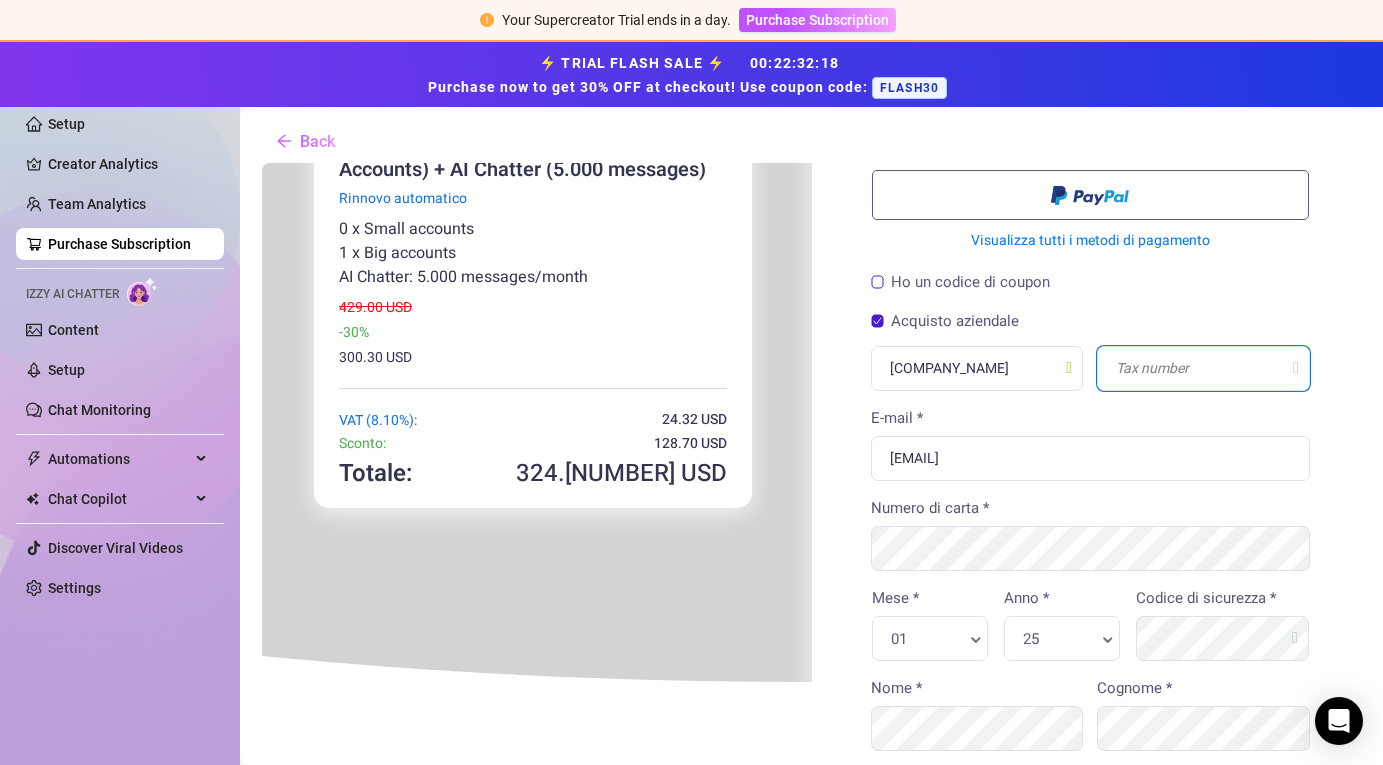 scroll, scrollTop: 95, scrollLeft: 0, axis: vertical 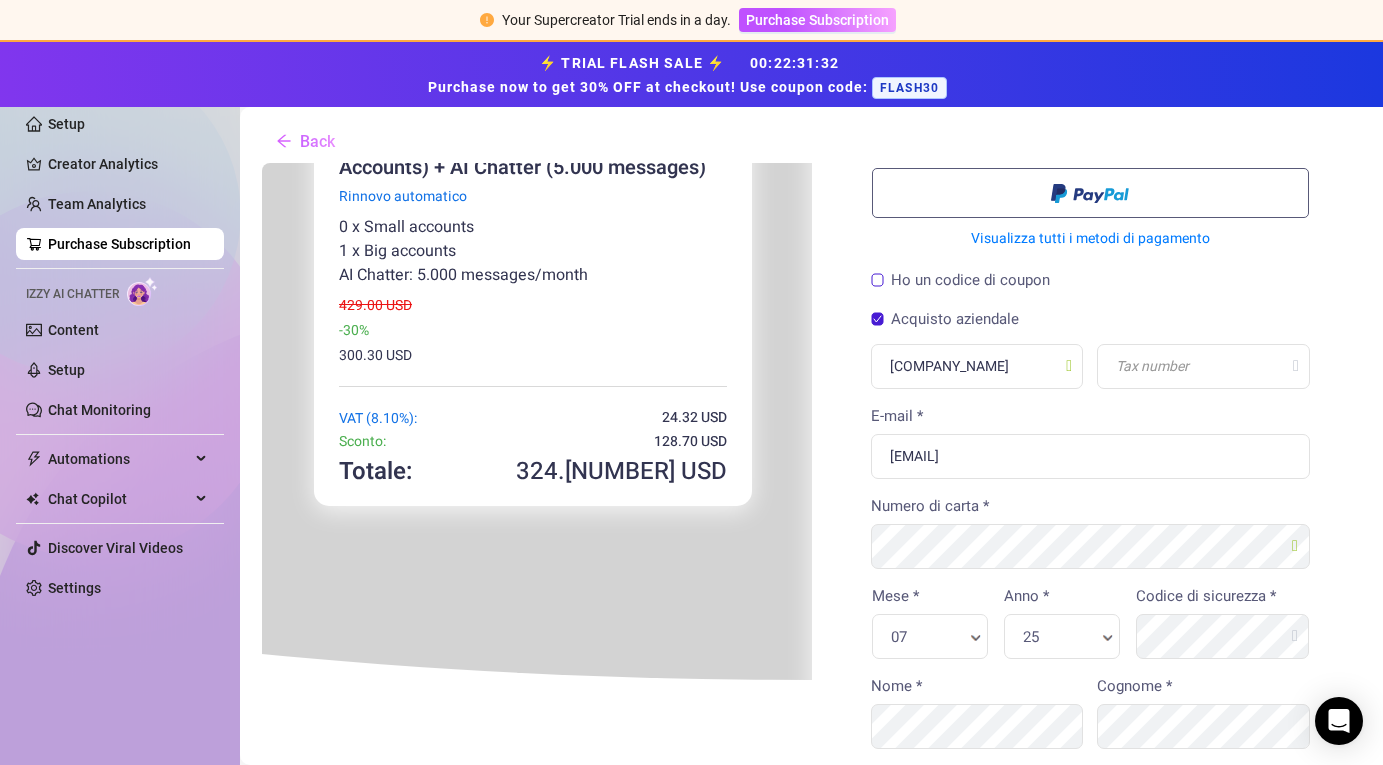 click on "[NUMBER]     Anno *             Anno *" at bounding box center (1060, 634) 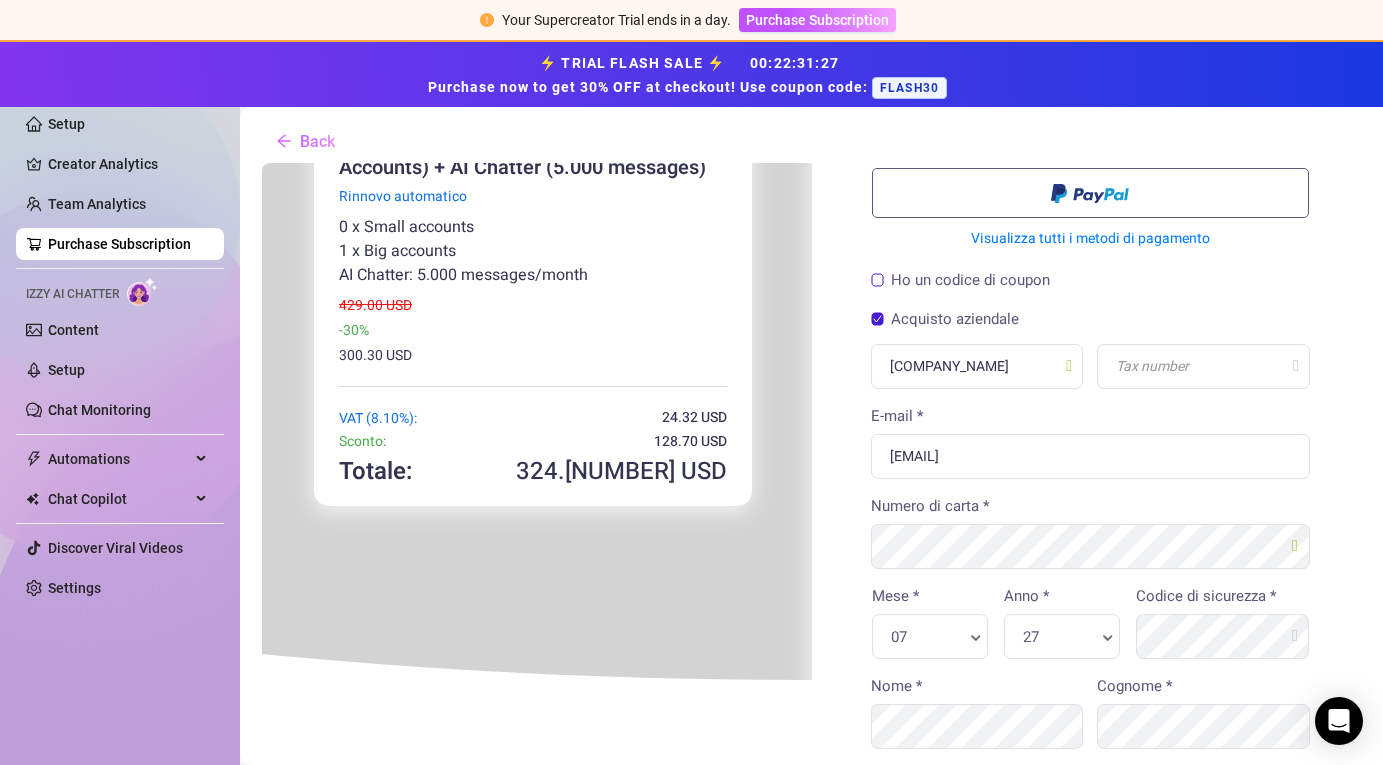 scroll, scrollTop: 0, scrollLeft: 0, axis: both 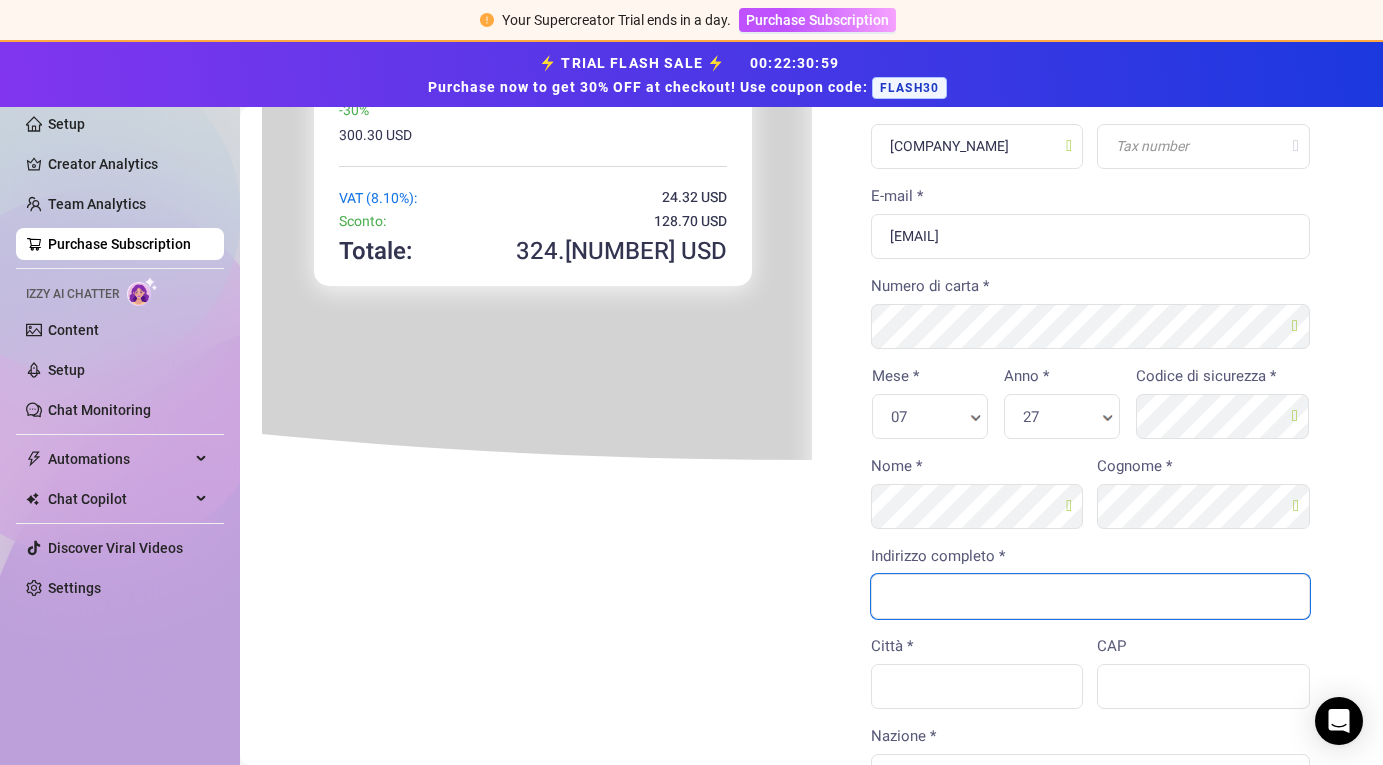 click on "Indirizzo completo *" at bounding box center (1089, 594) 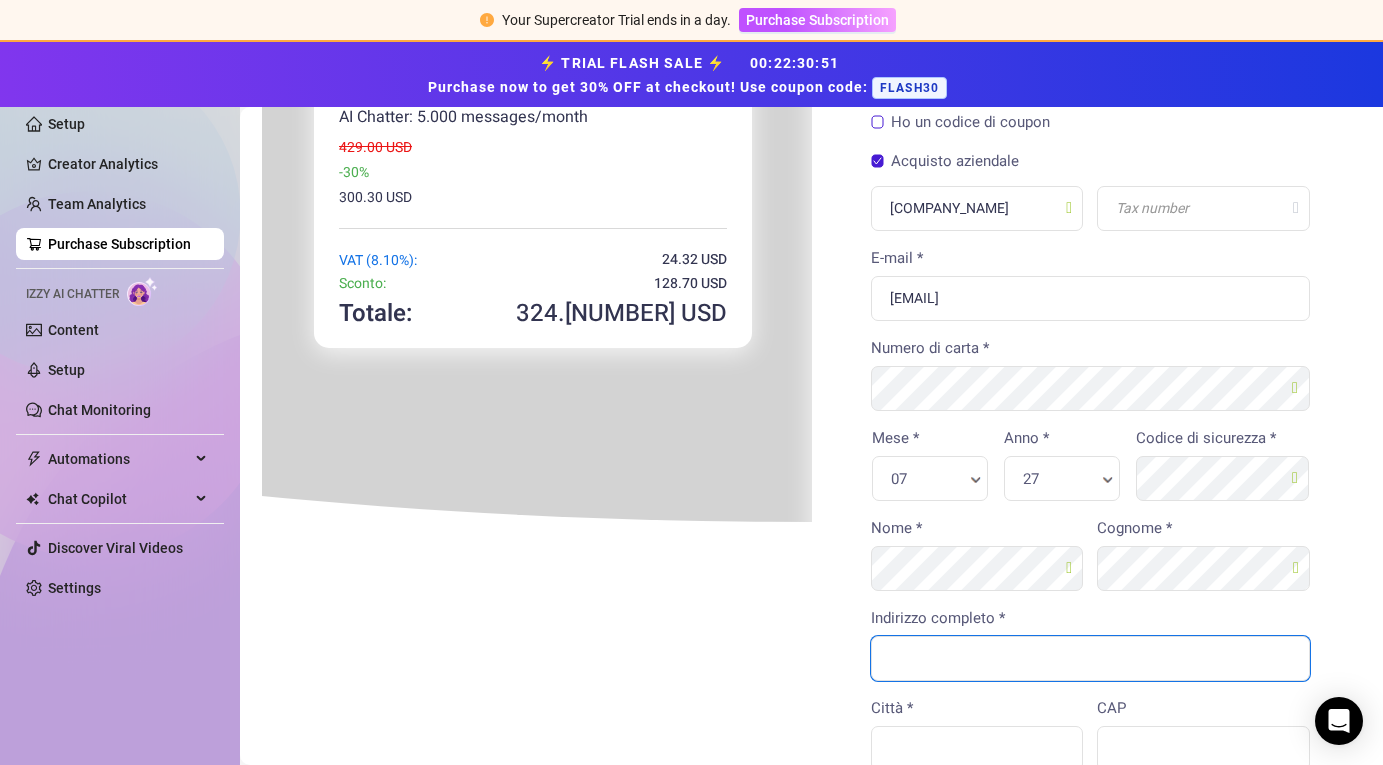 scroll, scrollTop: 95, scrollLeft: 0, axis: vertical 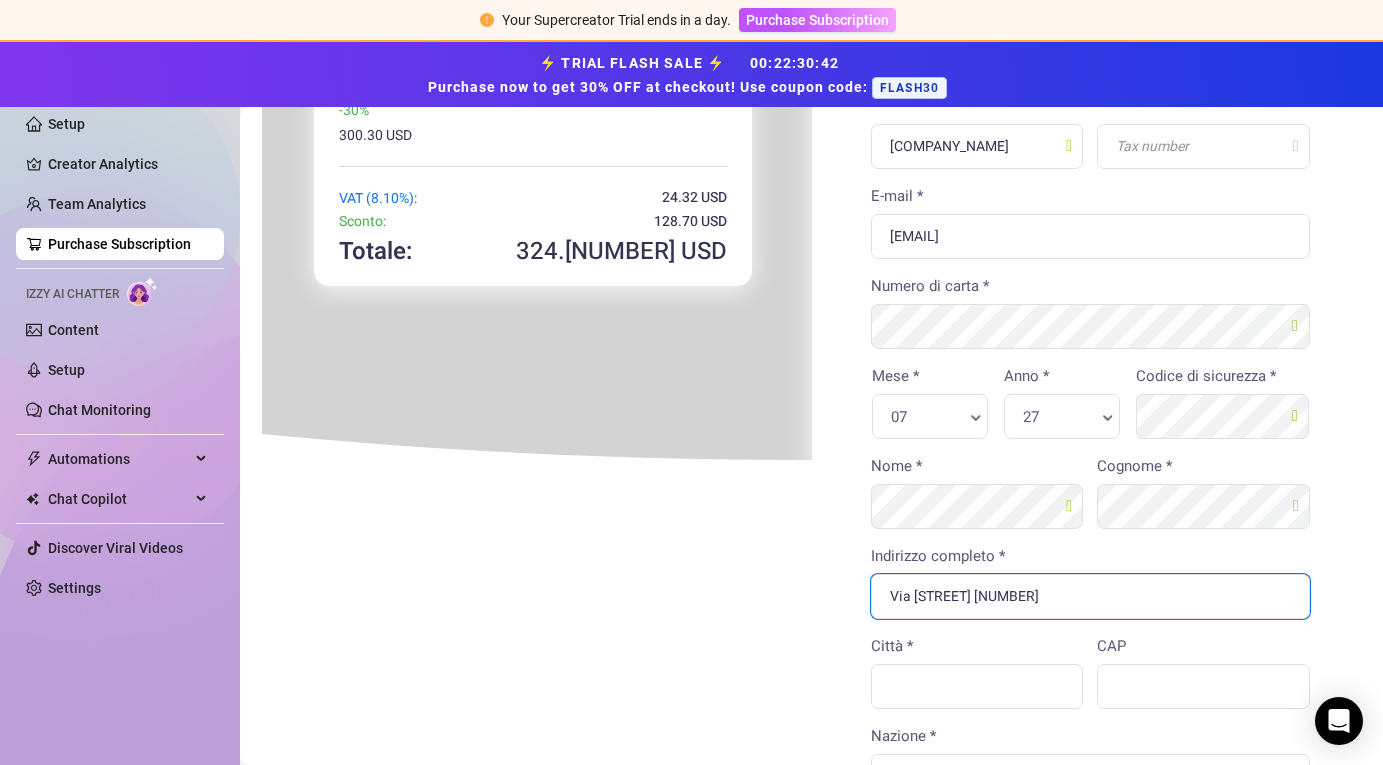 type on "Via [STREET] [NUMBER]" 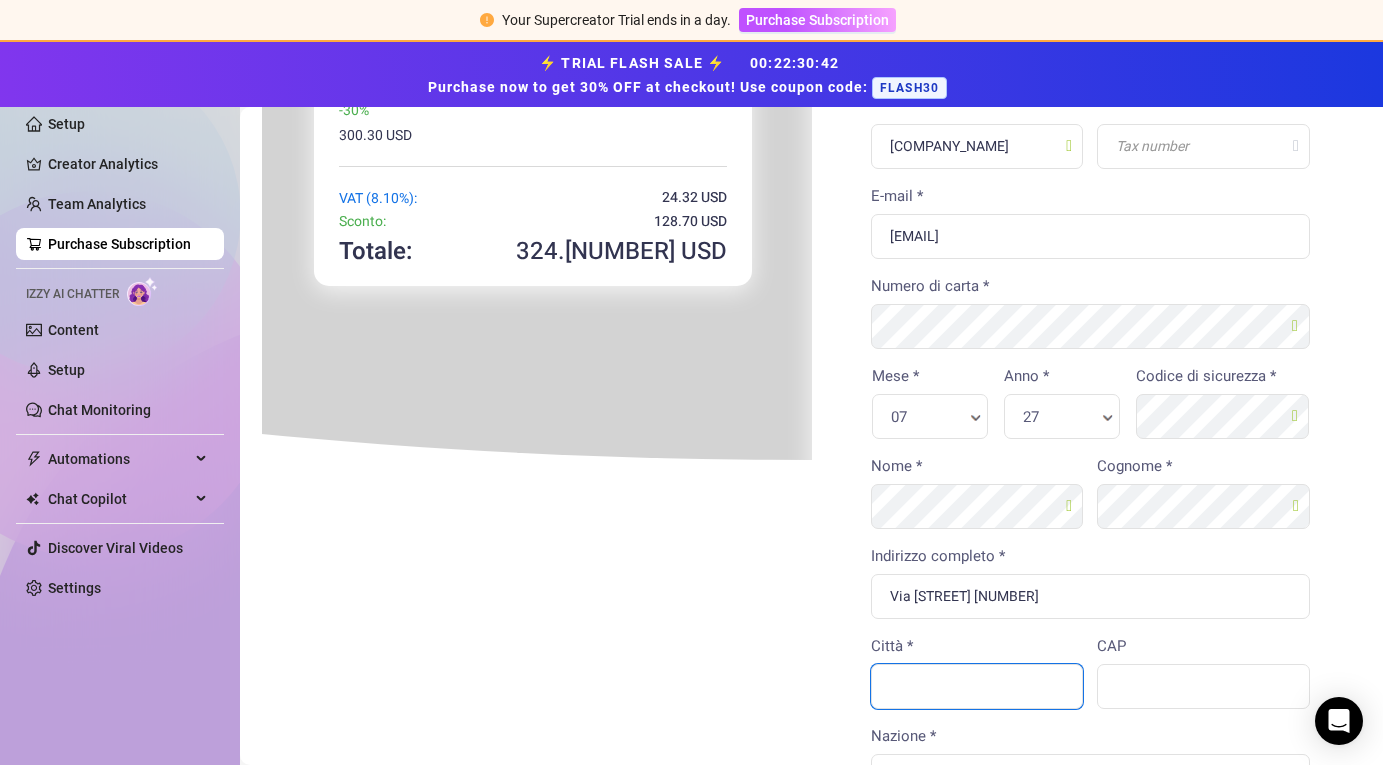 click on "Città *" at bounding box center (975, 684) 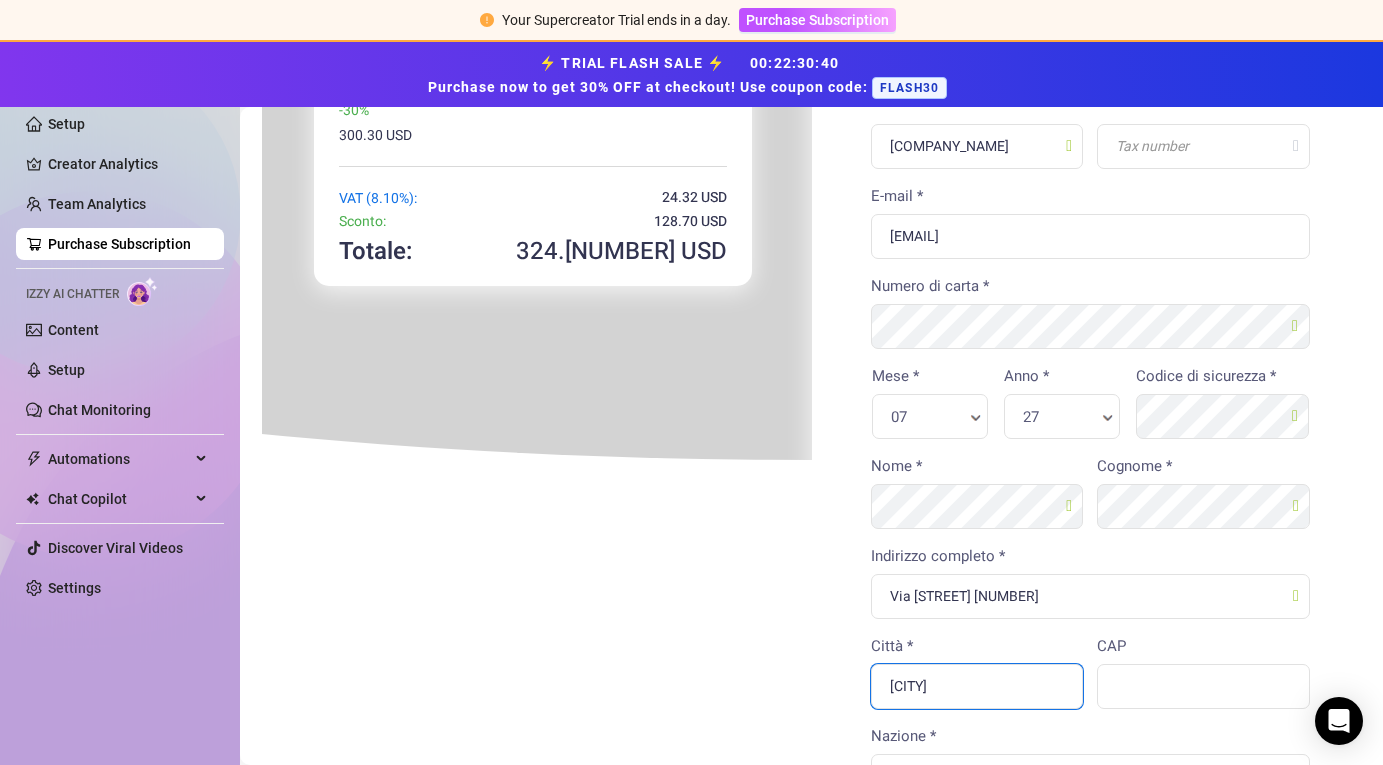 type on "[CITY]" 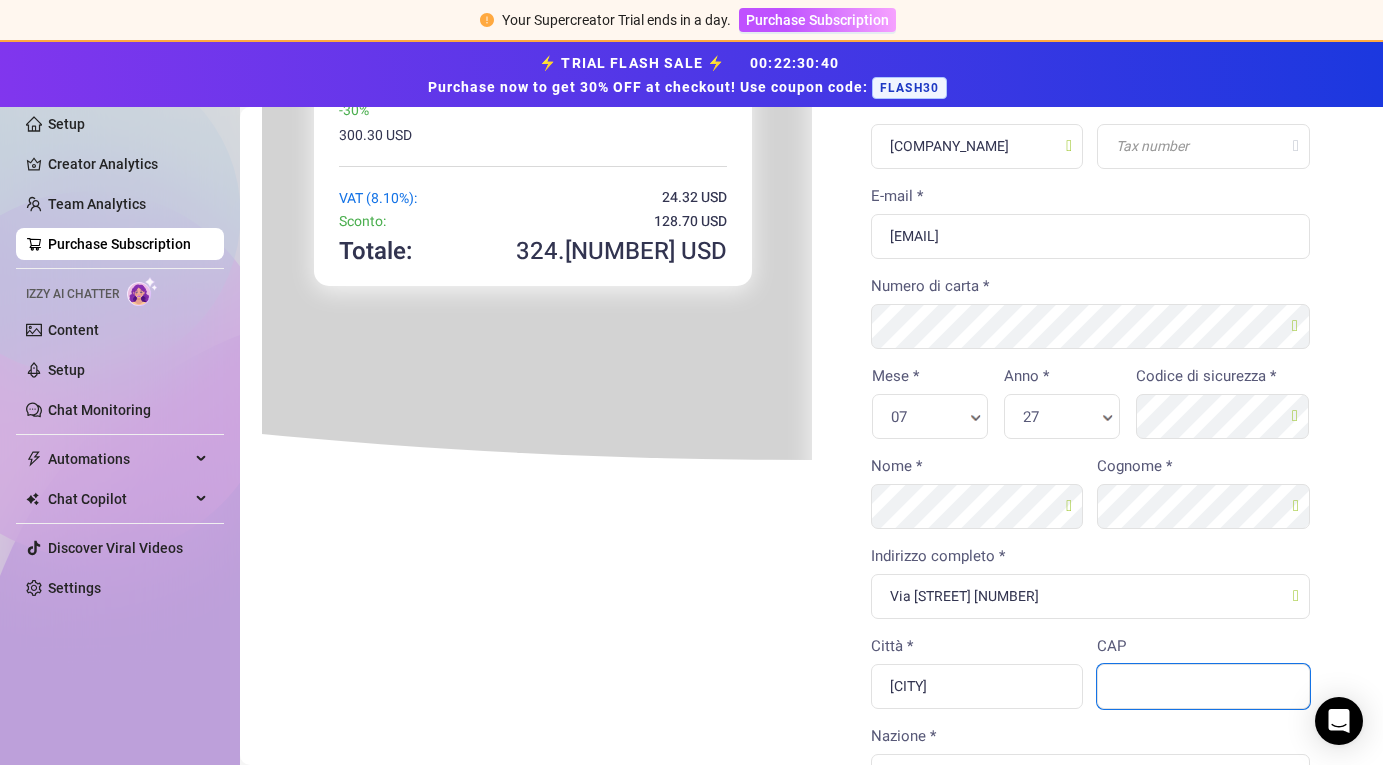 click on "CAP" at bounding box center [1201, 684] 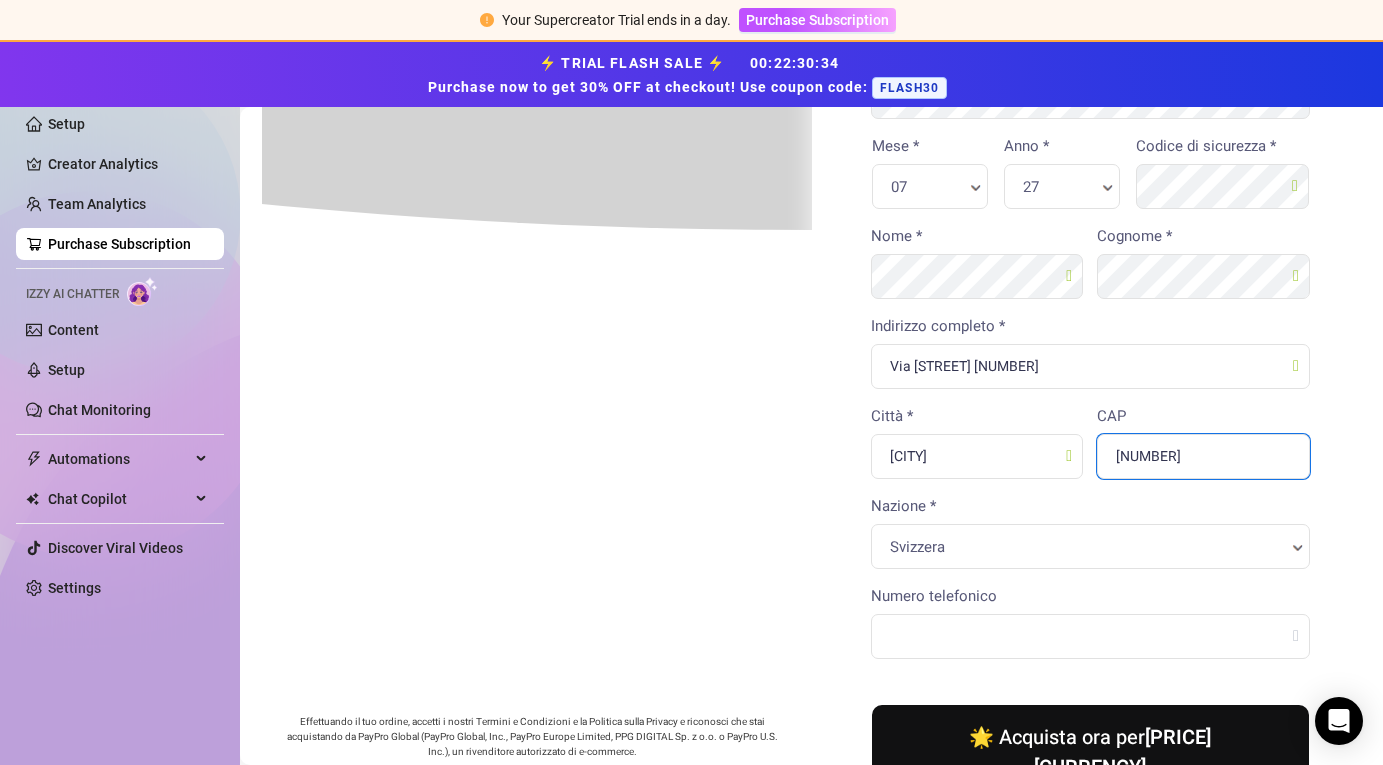 scroll, scrollTop: 524, scrollLeft: 0, axis: vertical 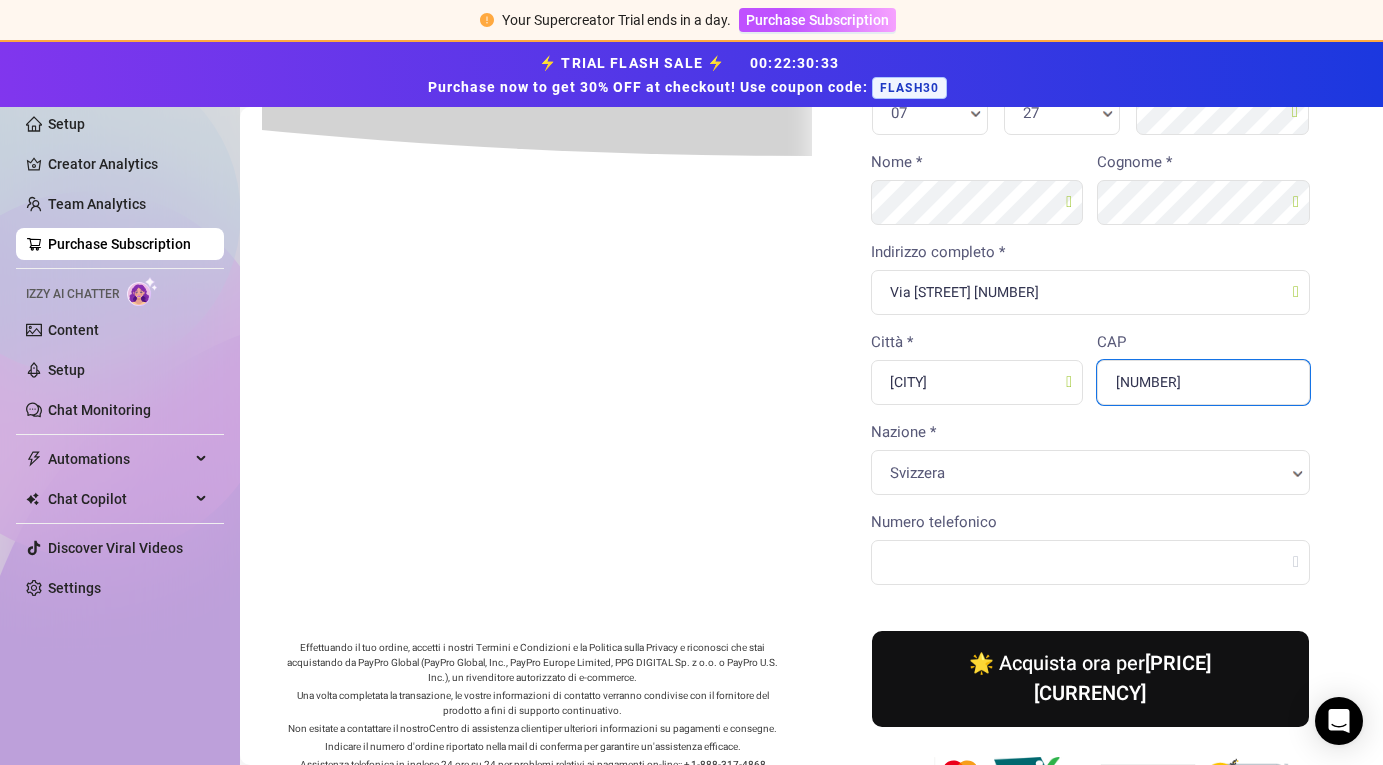 type on "[NUMBER]" 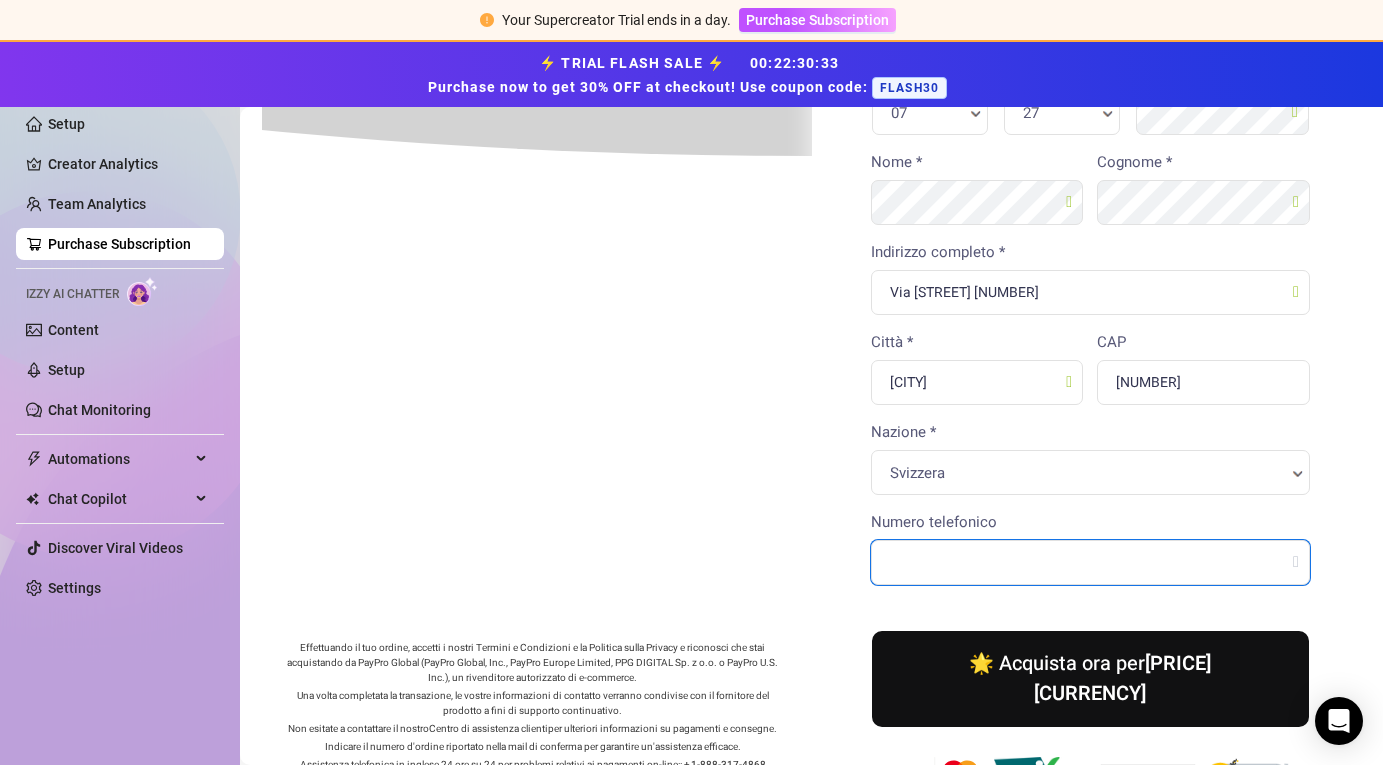 click on "Stai acquistando
× [PRICE]" at bounding box center [809, 203] 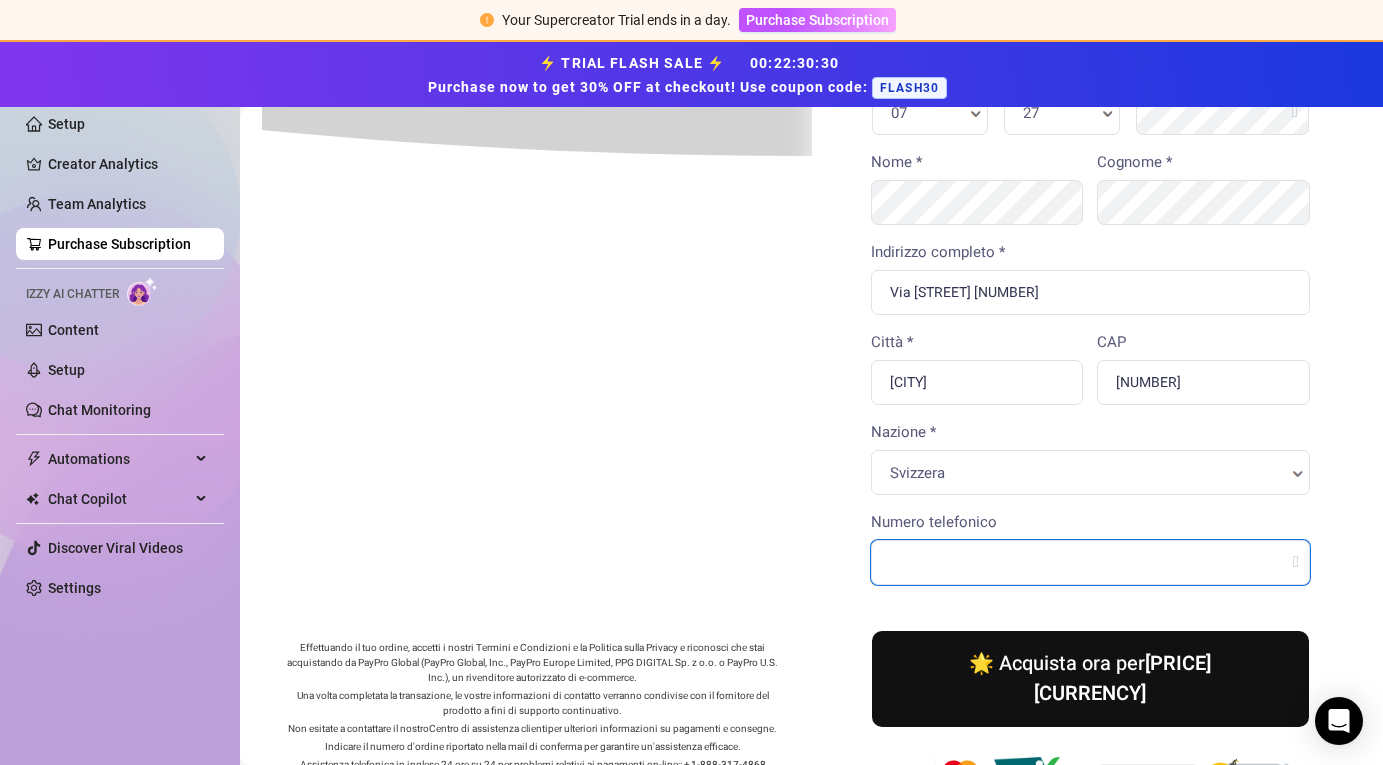 click on "Numero telefonico" at bounding box center (1089, 560) 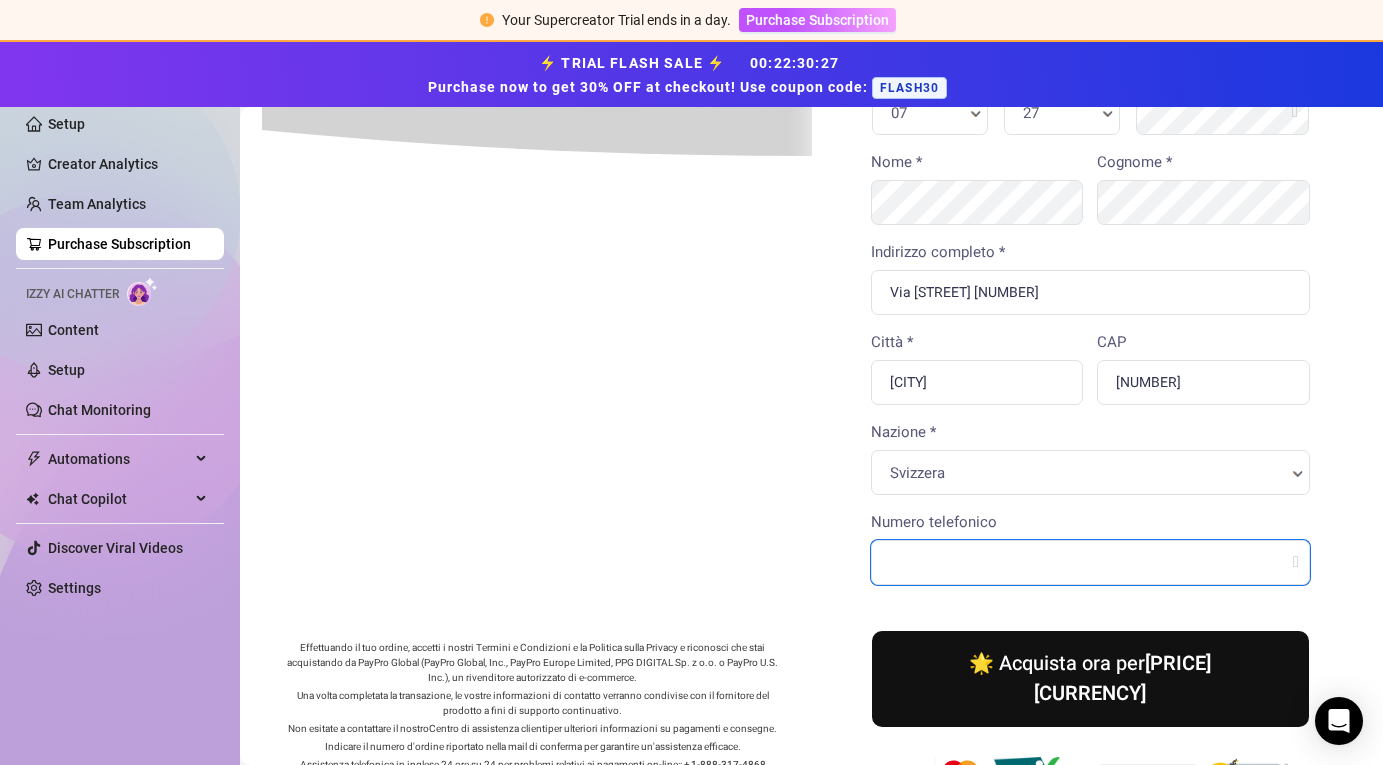 type on "1" 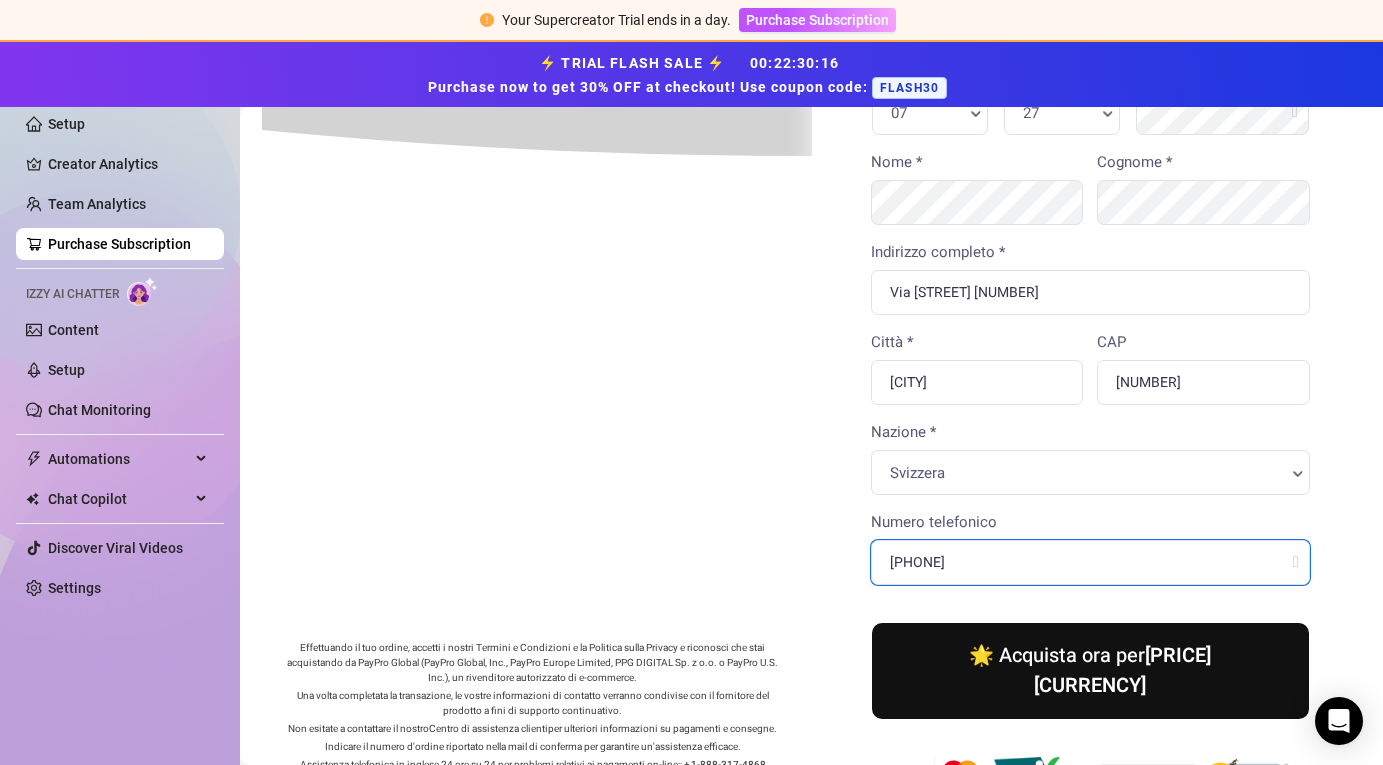 type on "[PHONE]" 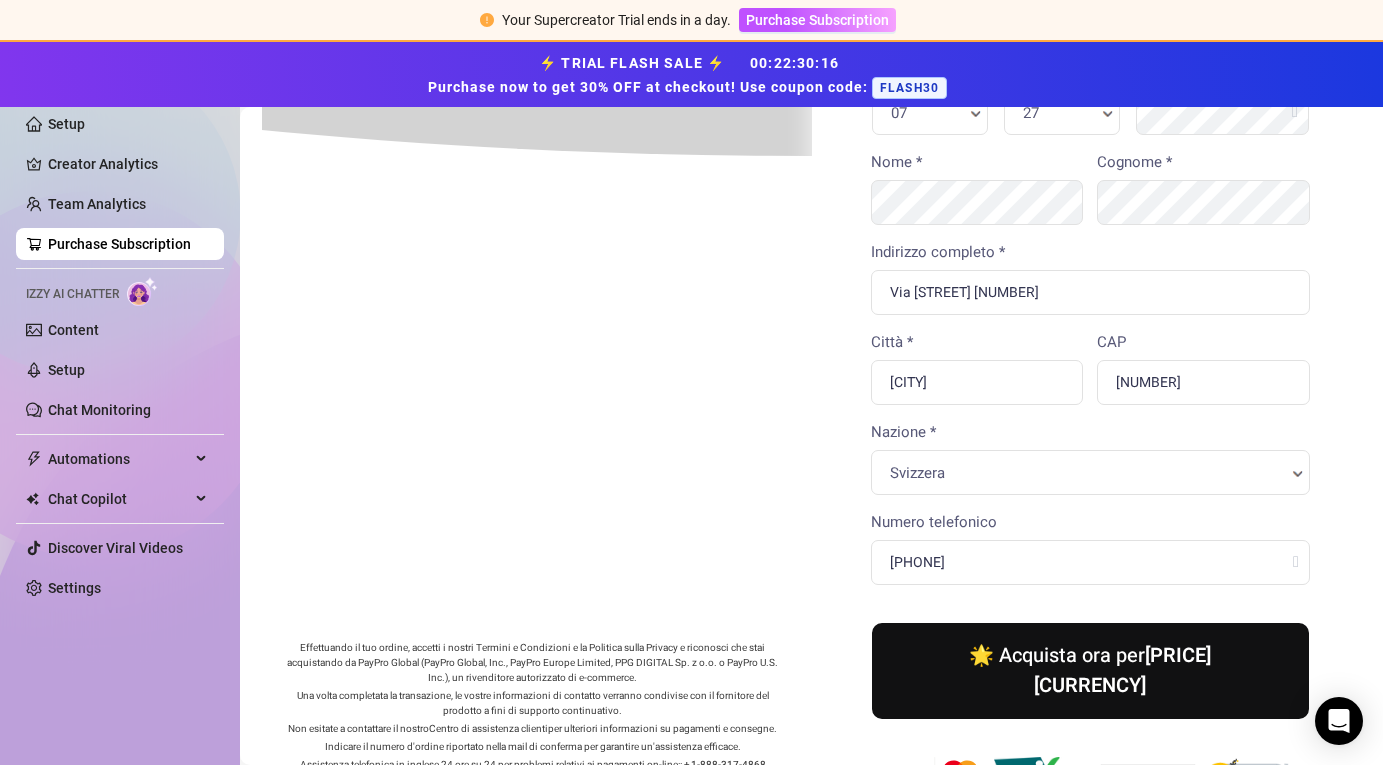click on "🌟 Acquista ora per  [PRICE] [CURRENCY]" at bounding box center [1089, 669] 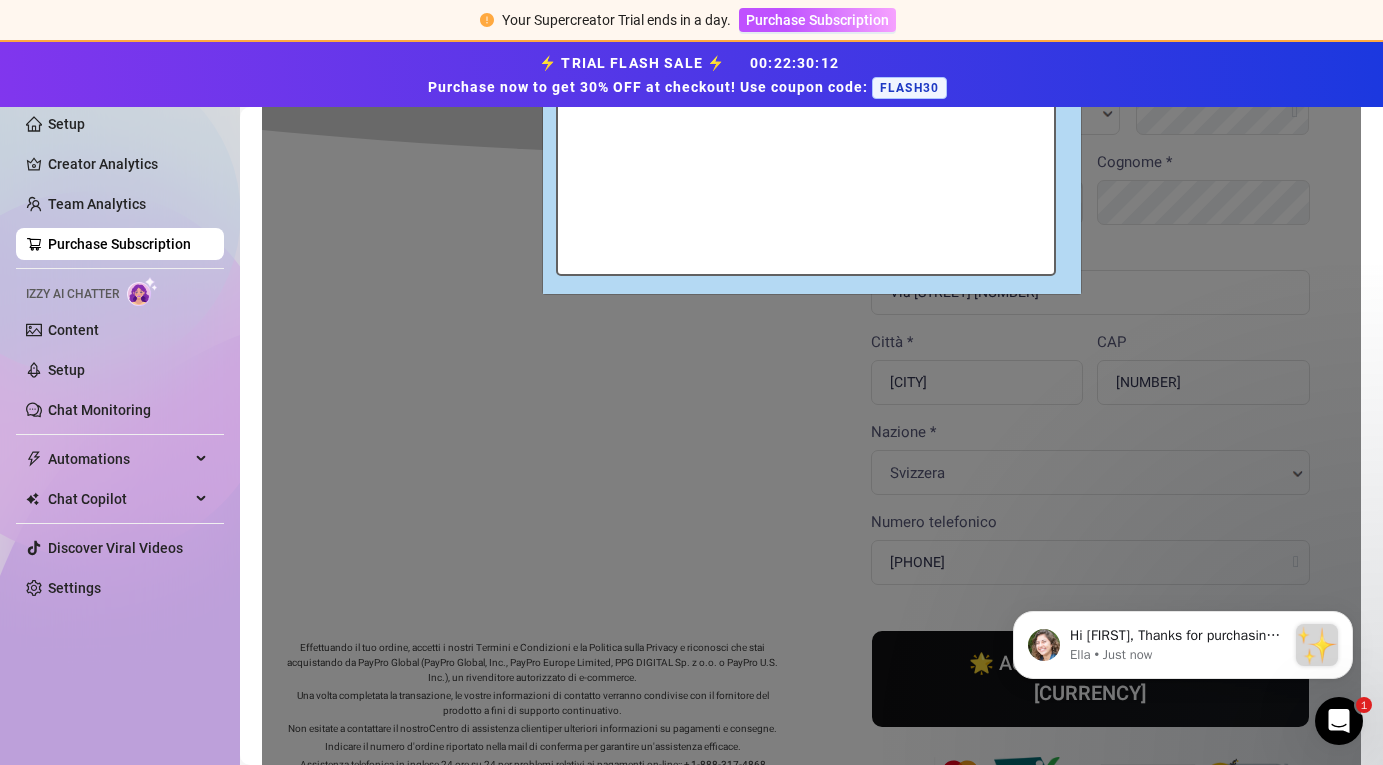 scroll, scrollTop: 0, scrollLeft: 0, axis: both 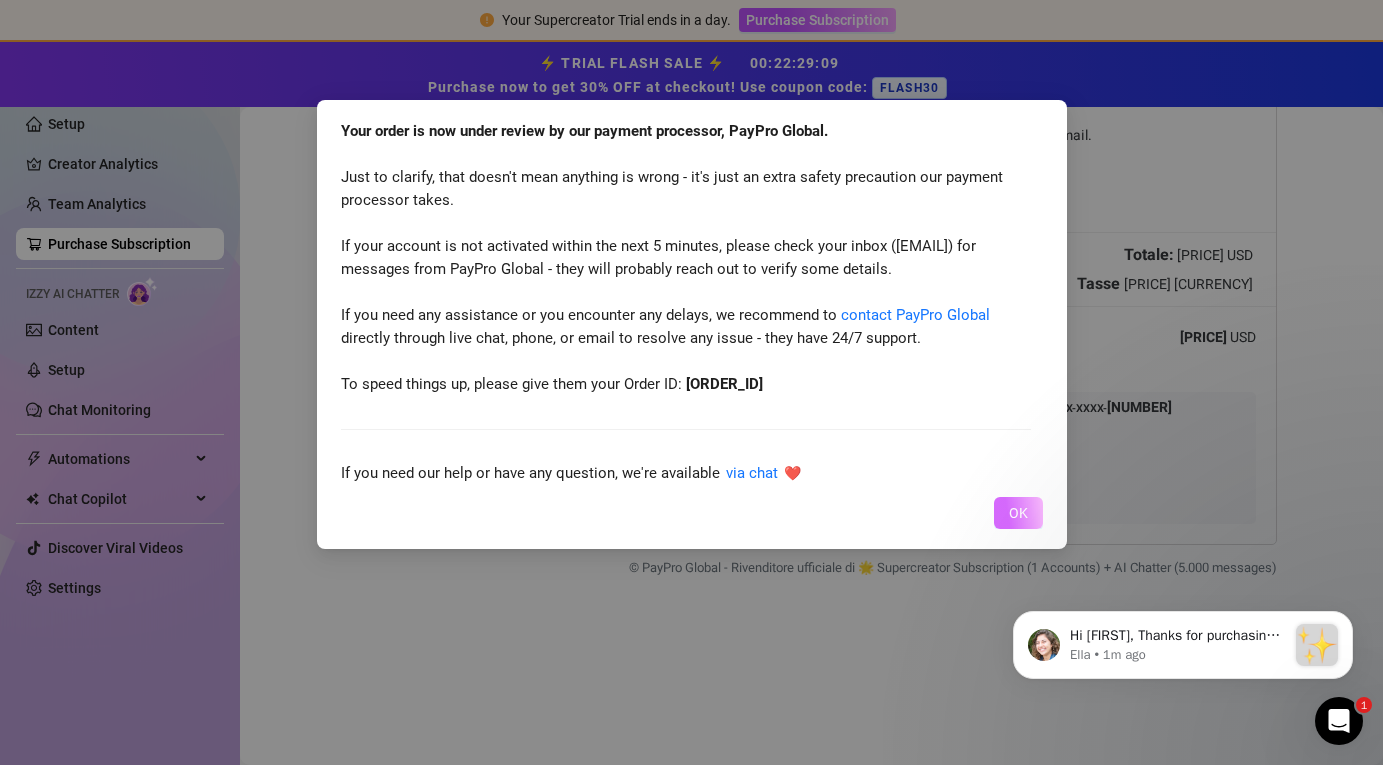 click on "OK" at bounding box center (1018, 513) 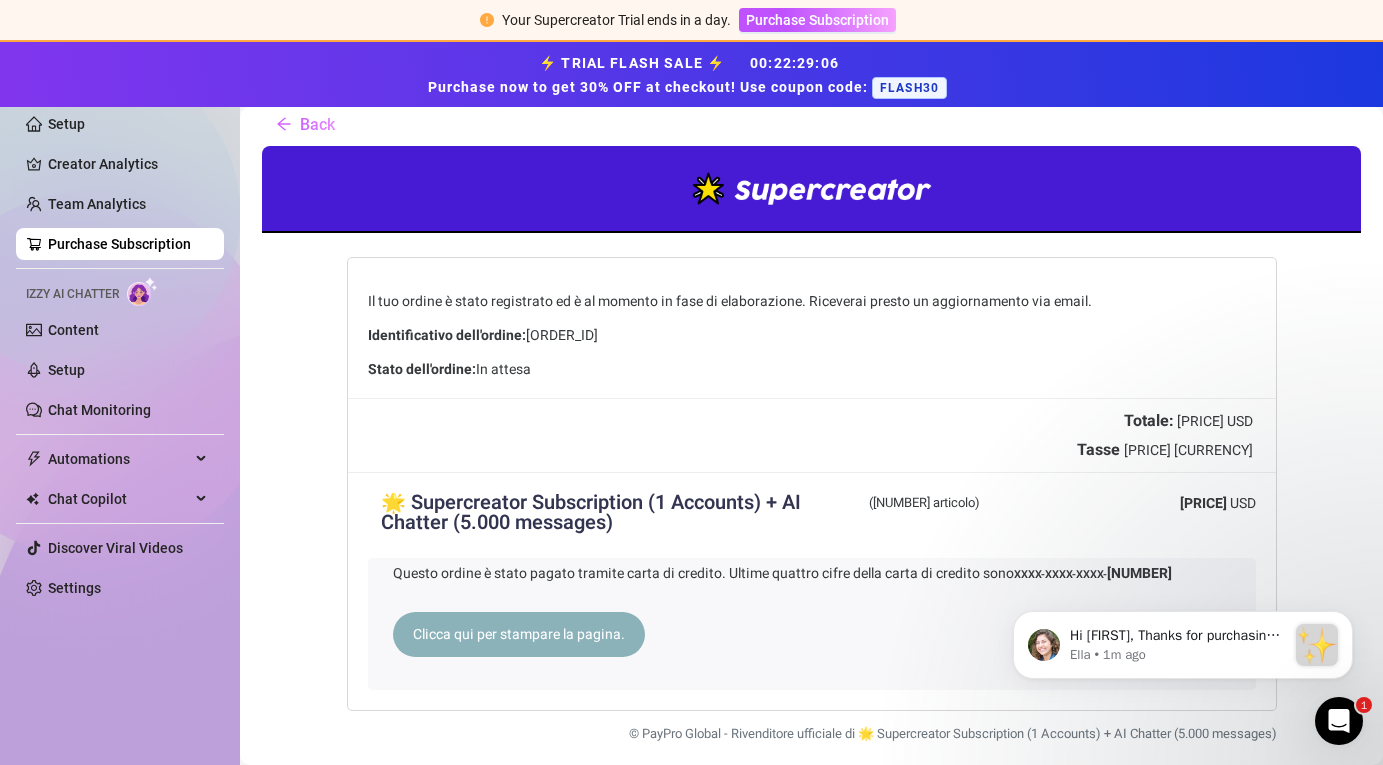 scroll, scrollTop: 0, scrollLeft: 0, axis: both 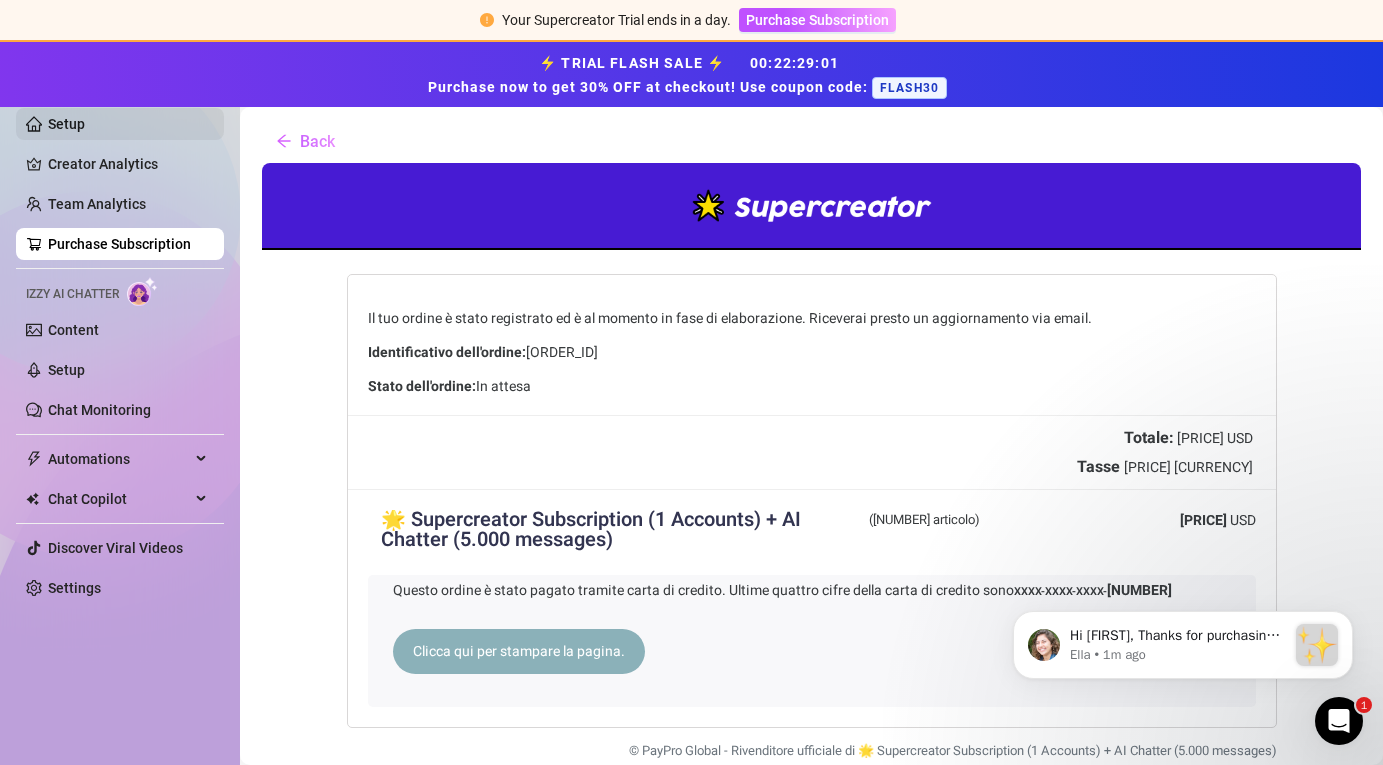 click on "Setup" at bounding box center [66, 124] 